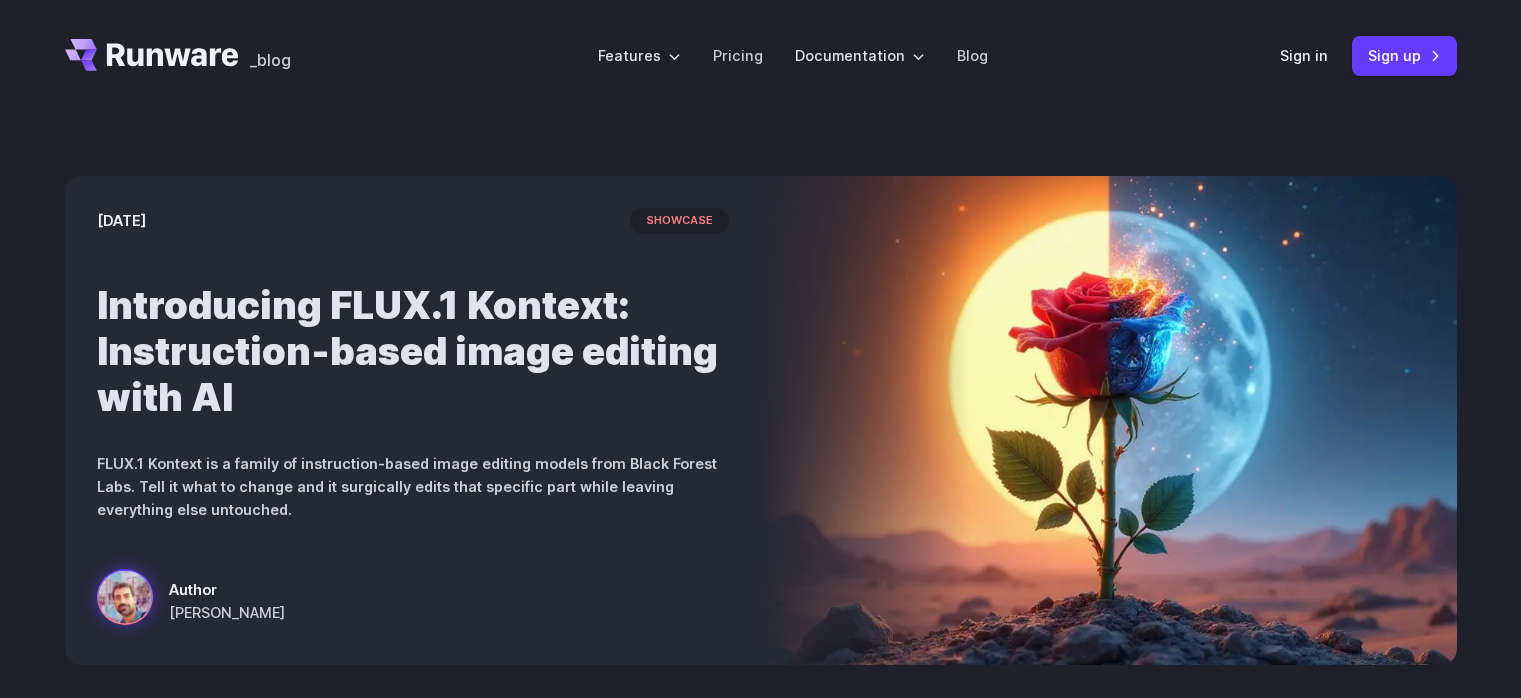 scroll, scrollTop: 1353, scrollLeft: 0, axis: vertical 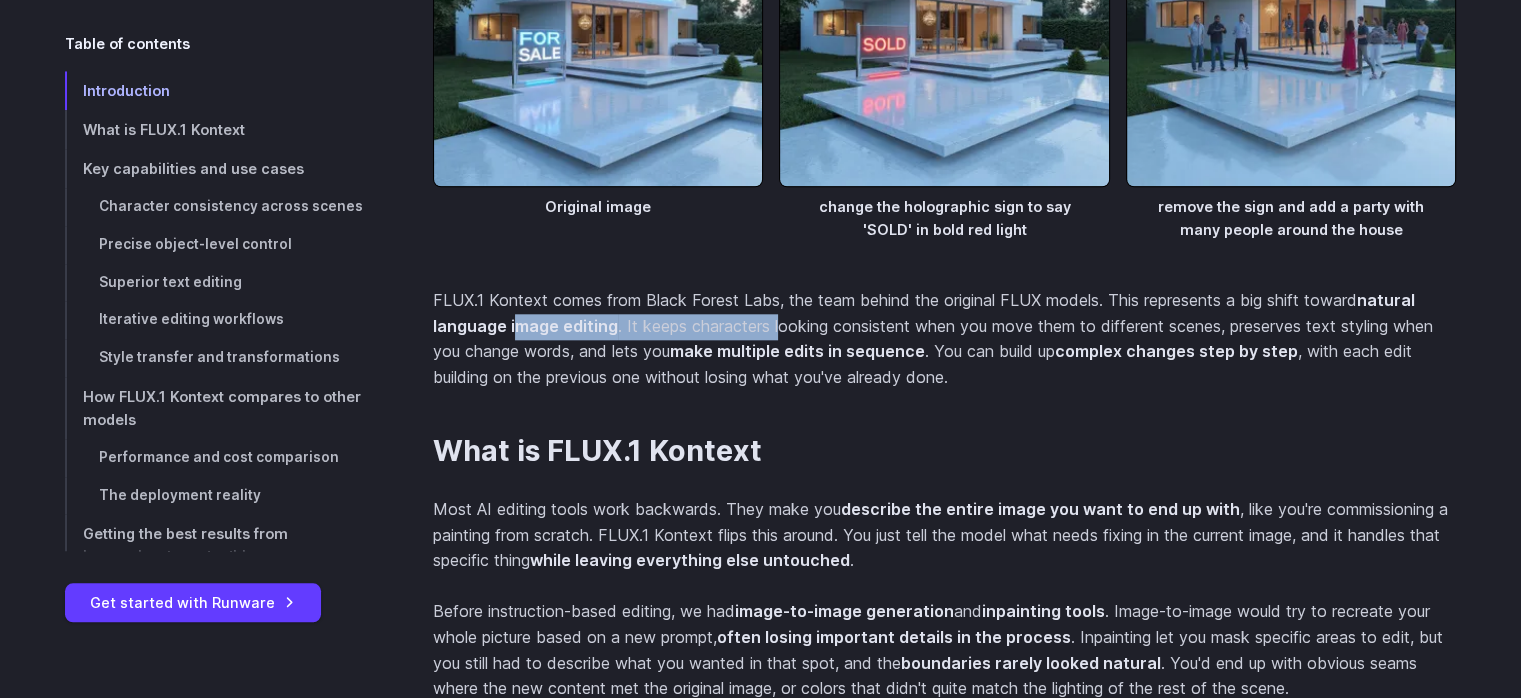 drag, startPoint x: 513, startPoint y: 318, endPoint x: 946, endPoint y: 355, distance: 434.57794 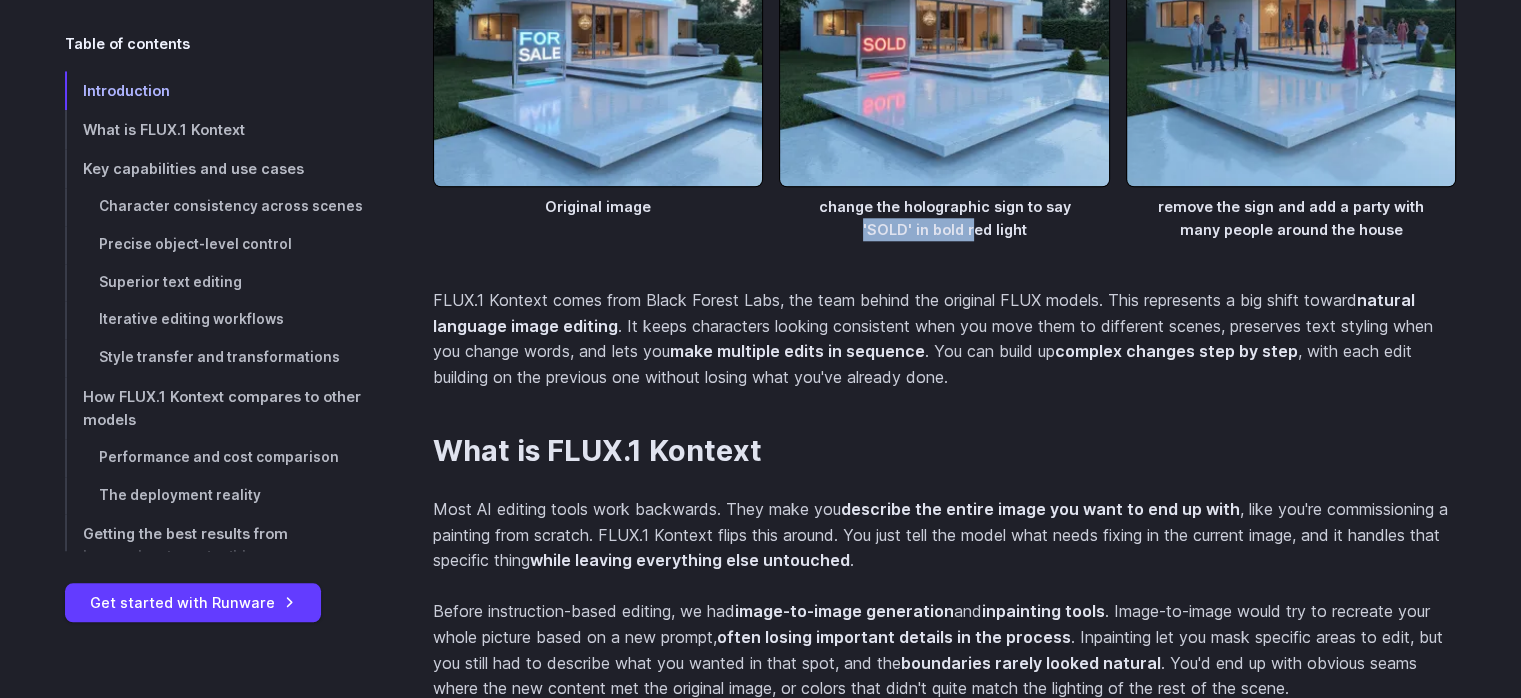 drag, startPoint x: 920, startPoint y: 213, endPoint x: 978, endPoint y: 238, distance: 63.15853 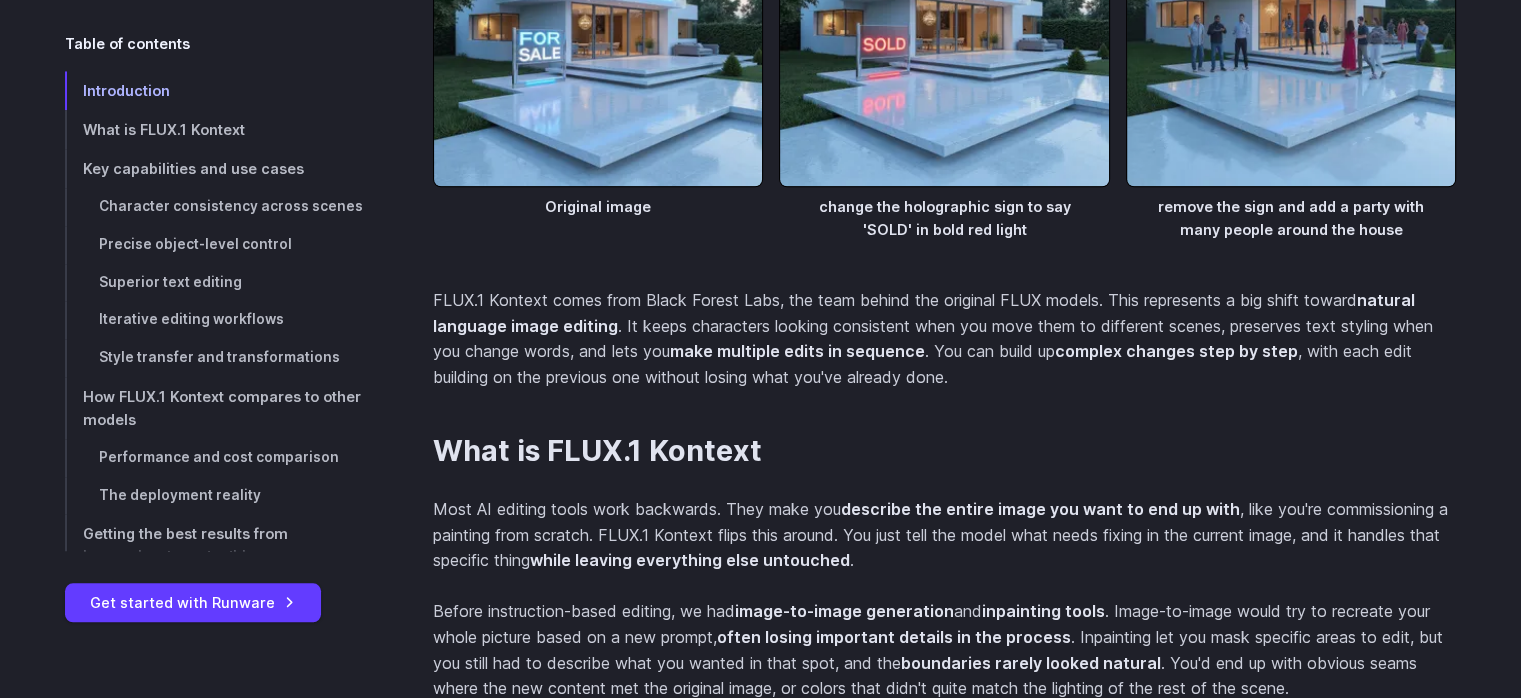 click on "change the holographic sign to say 'SOLD' in bold red light" at bounding box center [944, 214] 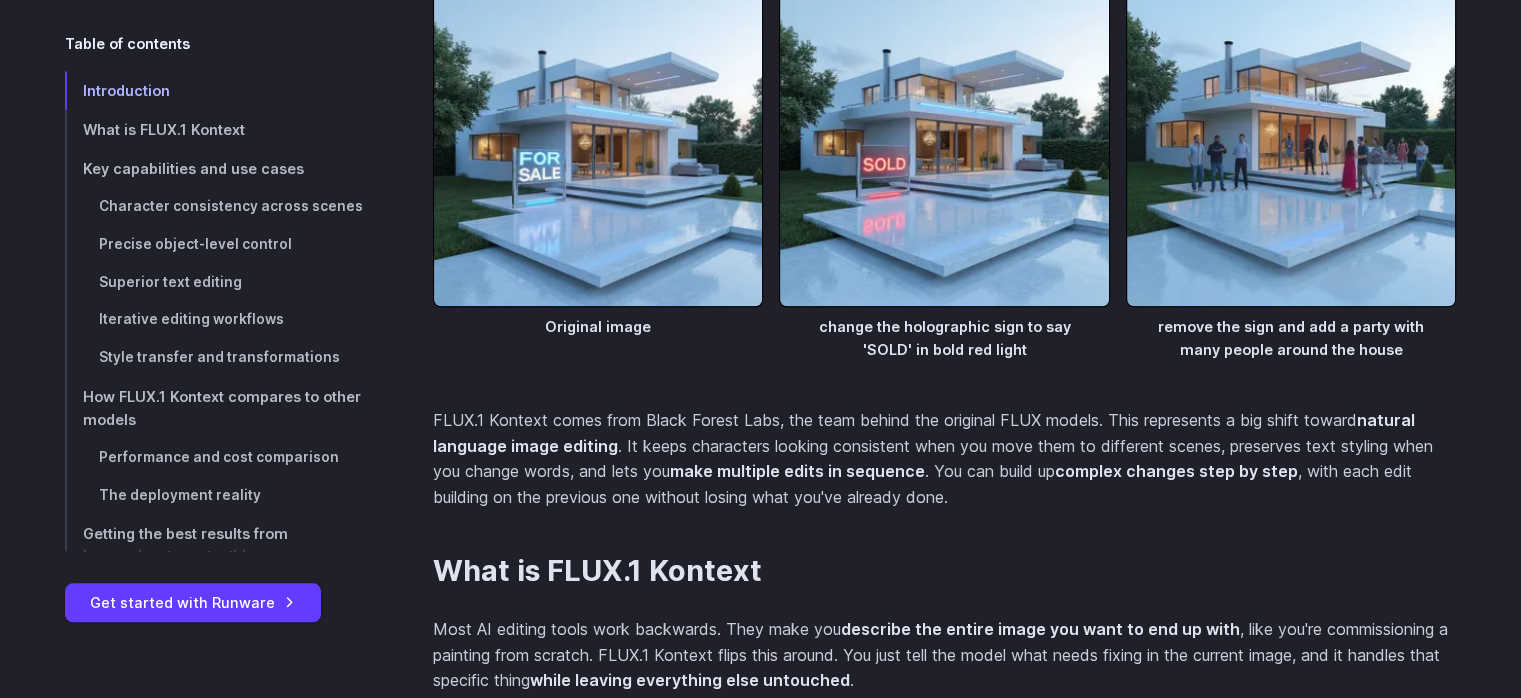 scroll, scrollTop: 1200, scrollLeft: 0, axis: vertical 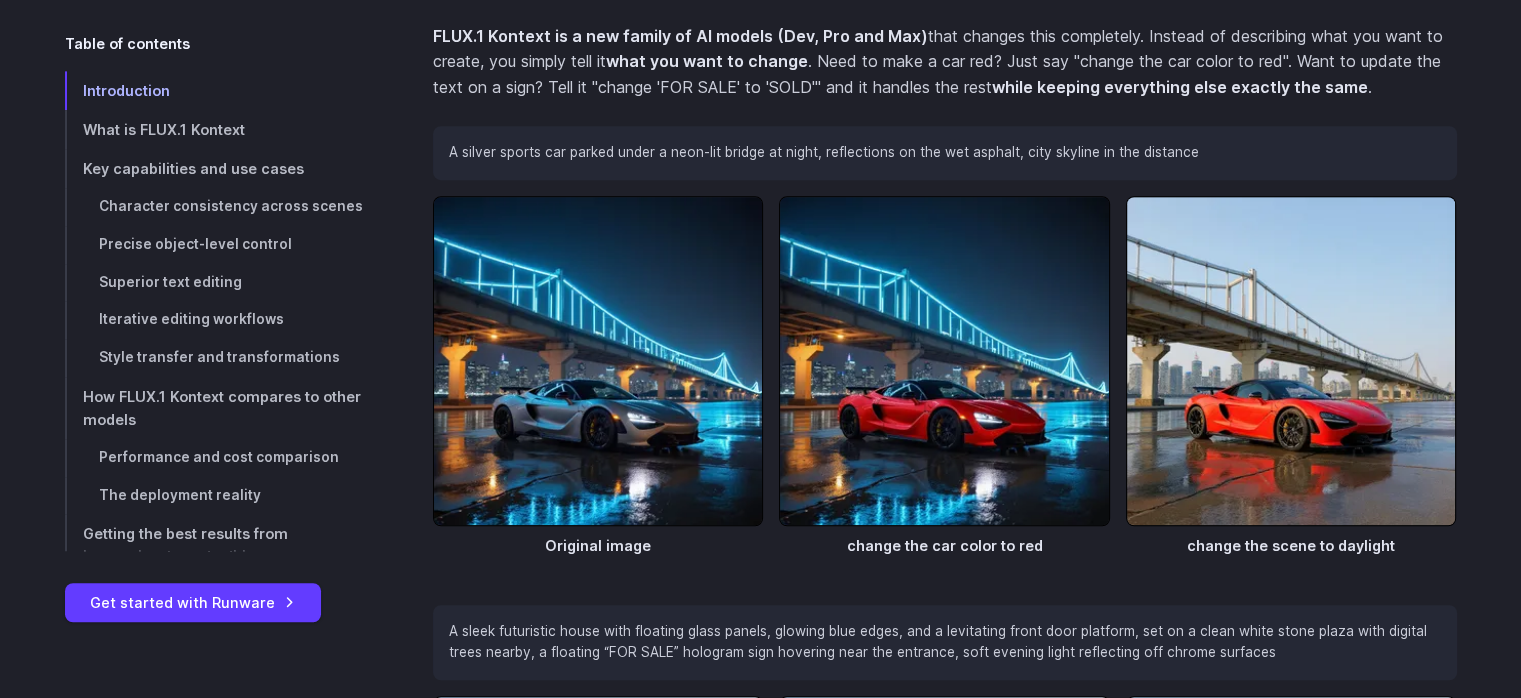 click on "Table of contents" at bounding box center (225, 43) 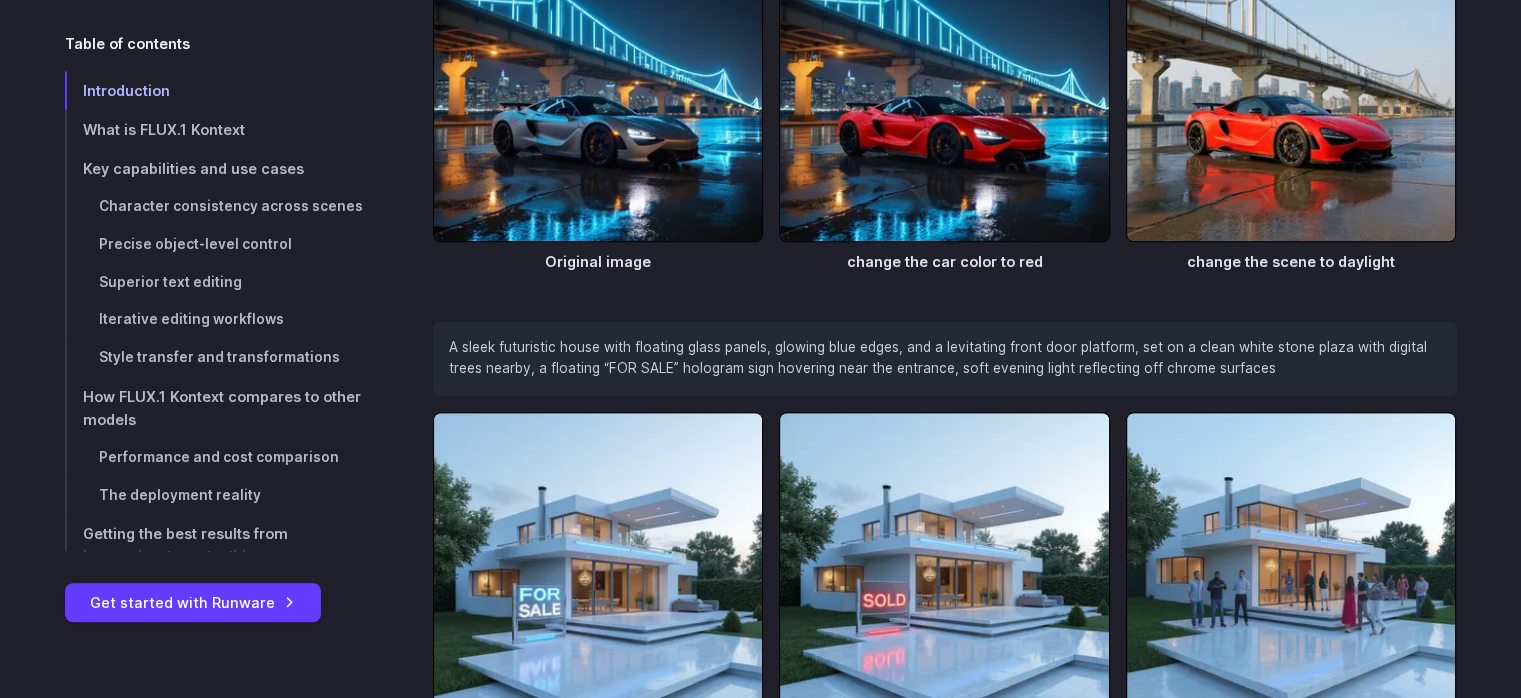 scroll, scrollTop: 1560, scrollLeft: 0, axis: vertical 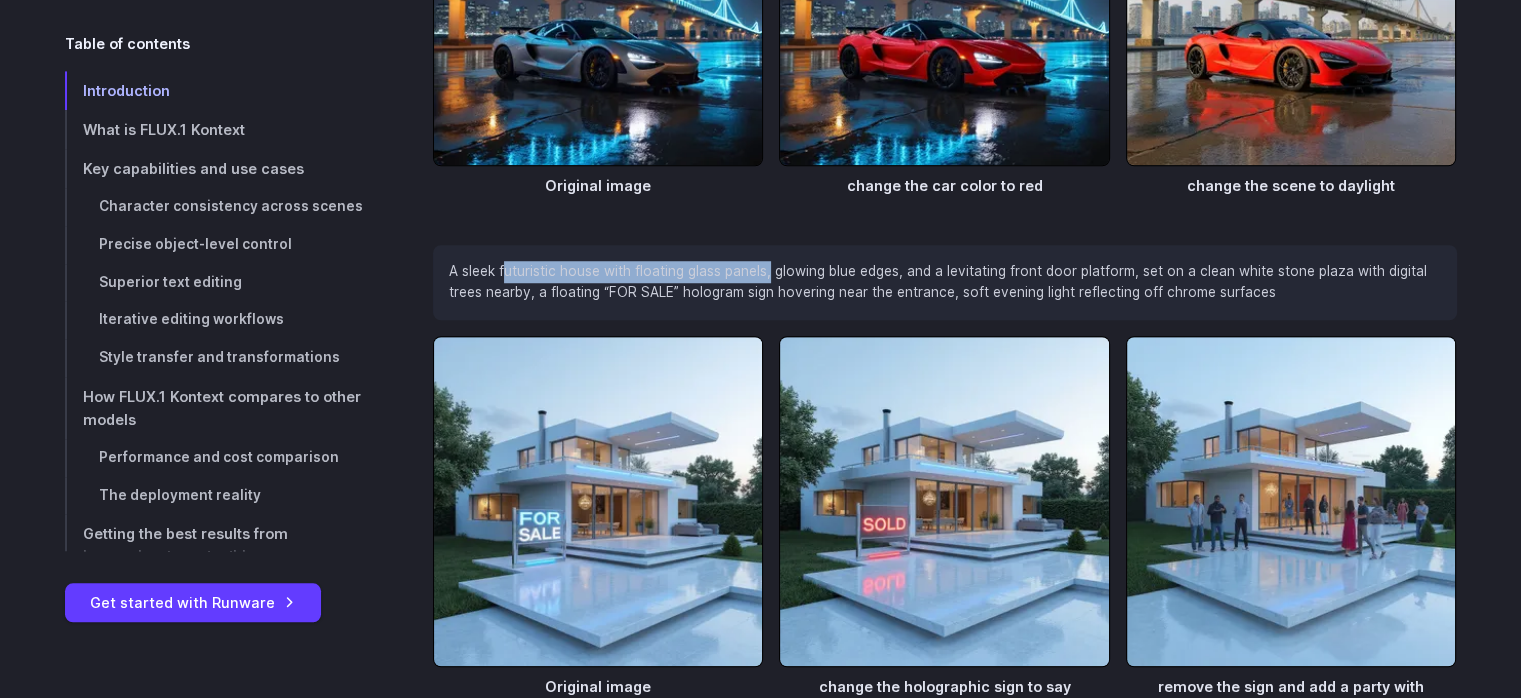drag, startPoint x: 507, startPoint y: 267, endPoint x: 770, endPoint y: 269, distance: 263.0076 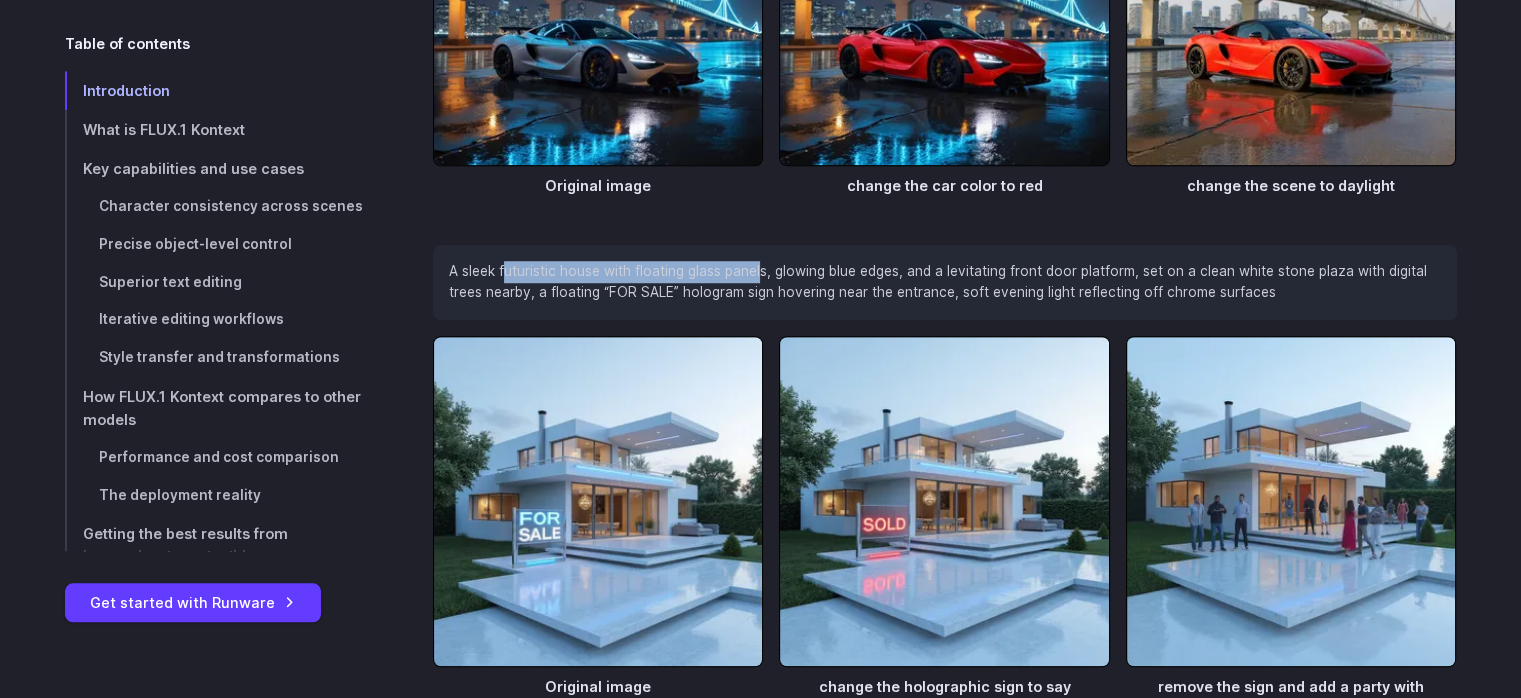 drag, startPoint x: 504, startPoint y: 268, endPoint x: 768, endPoint y: 281, distance: 264.3199 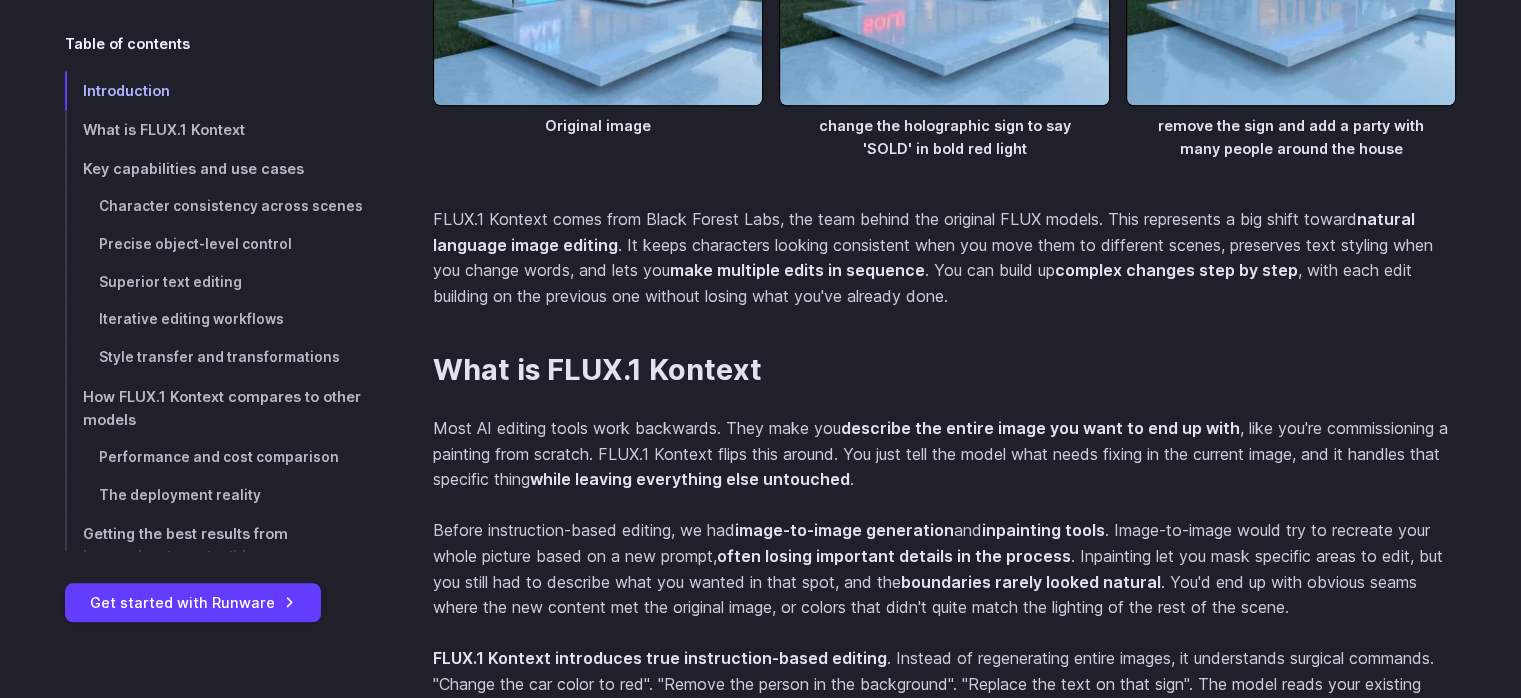 scroll, scrollTop: 2160, scrollLeft: 0, axis: vertical 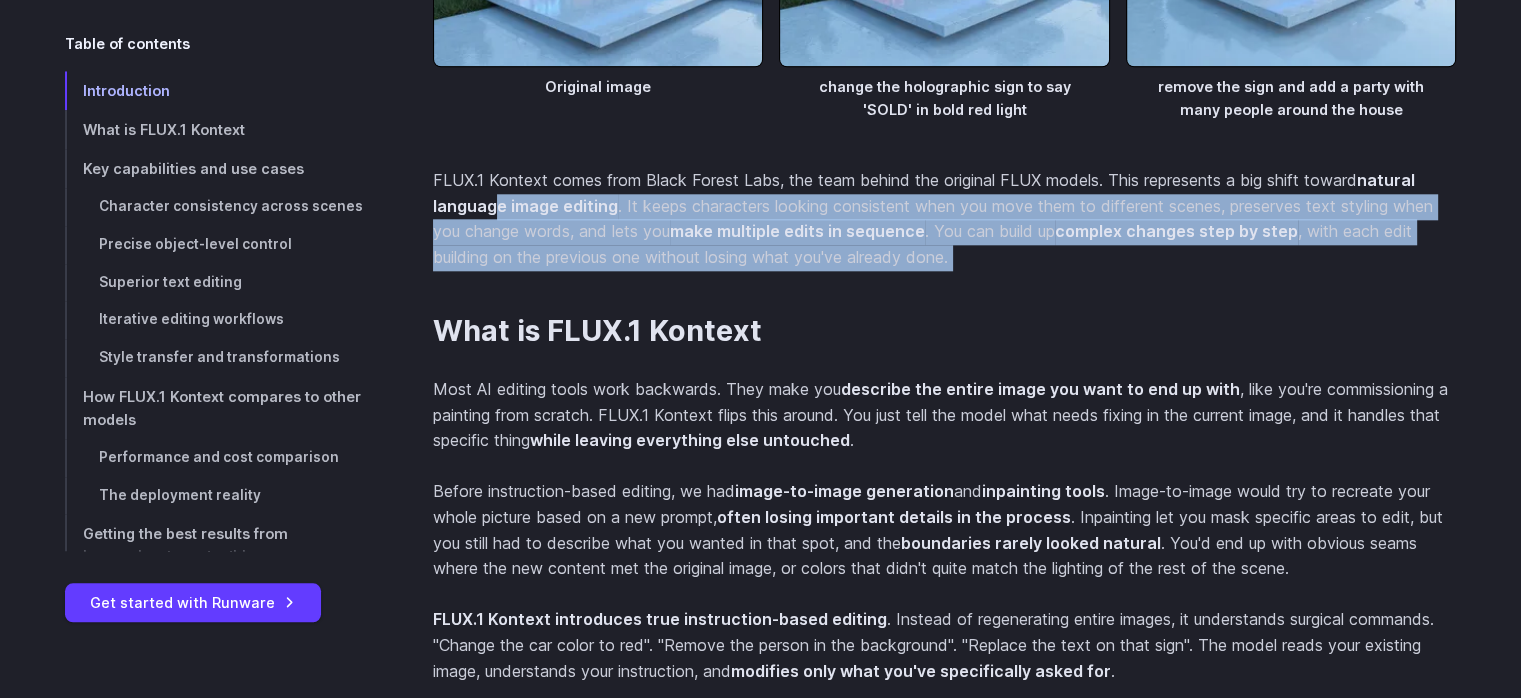 drag, startPoint x: 522, startPoint y: 198, endPoint x: 828, endPoint y: 288, distance: 318.96082 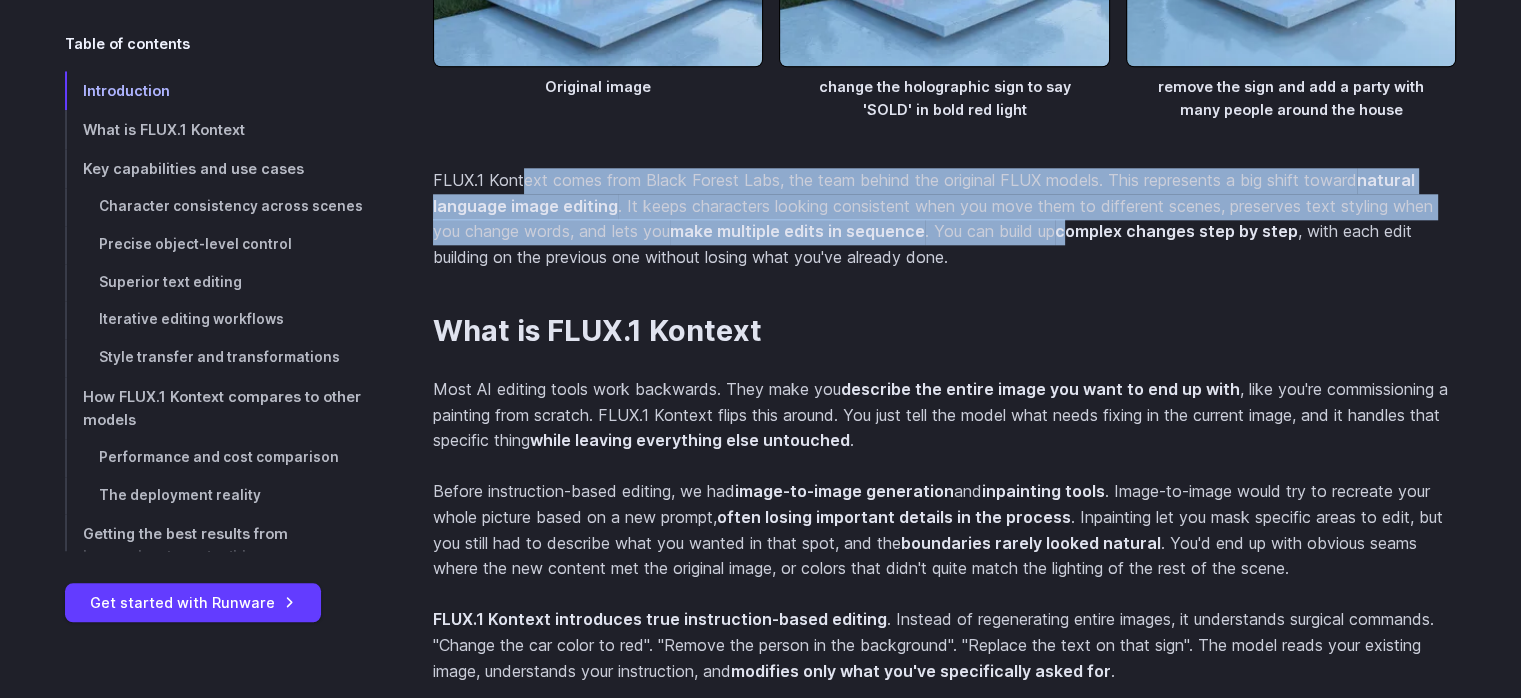 drag, startPoint x: 712, startPoint y: 165, endPoint x: 1067, endPoint y: 233, distance: 361.454 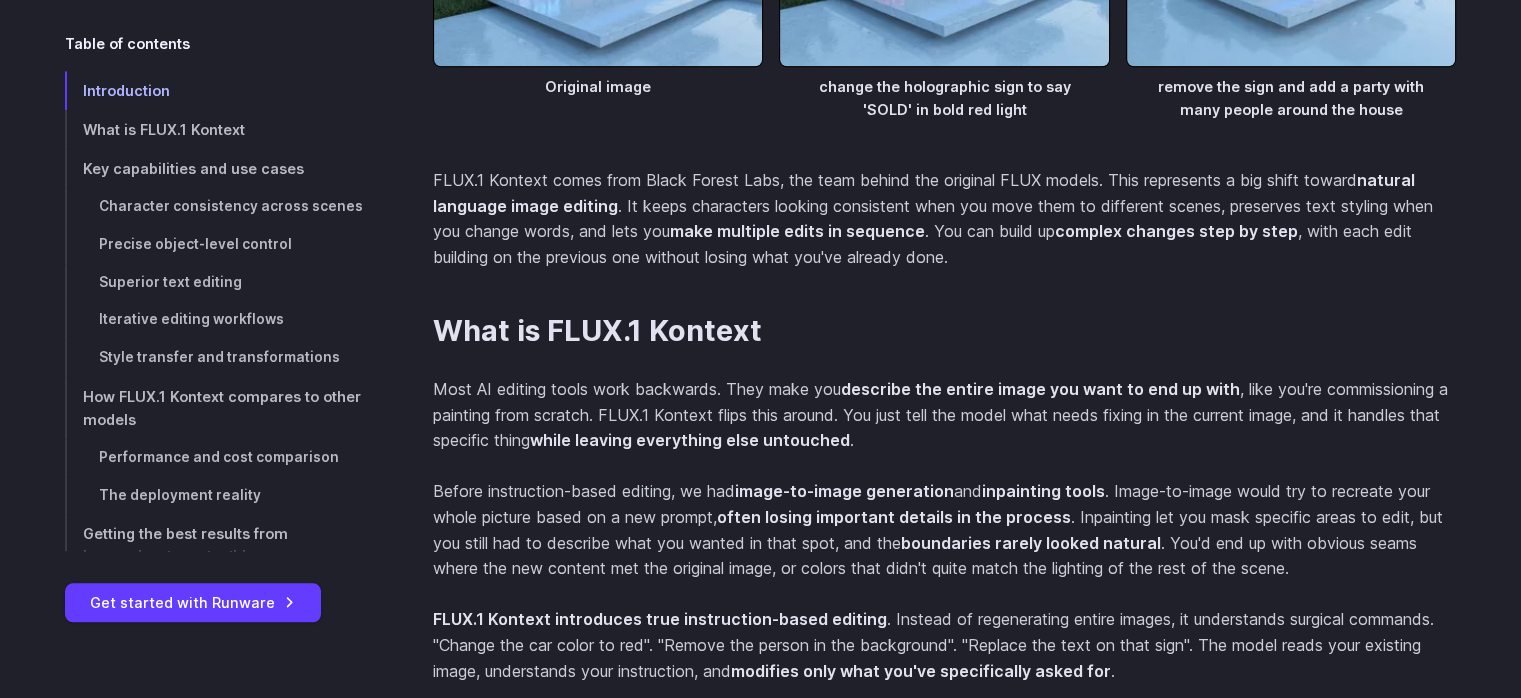 click on "complex changes step by step" at bounding box center [1176, 231] 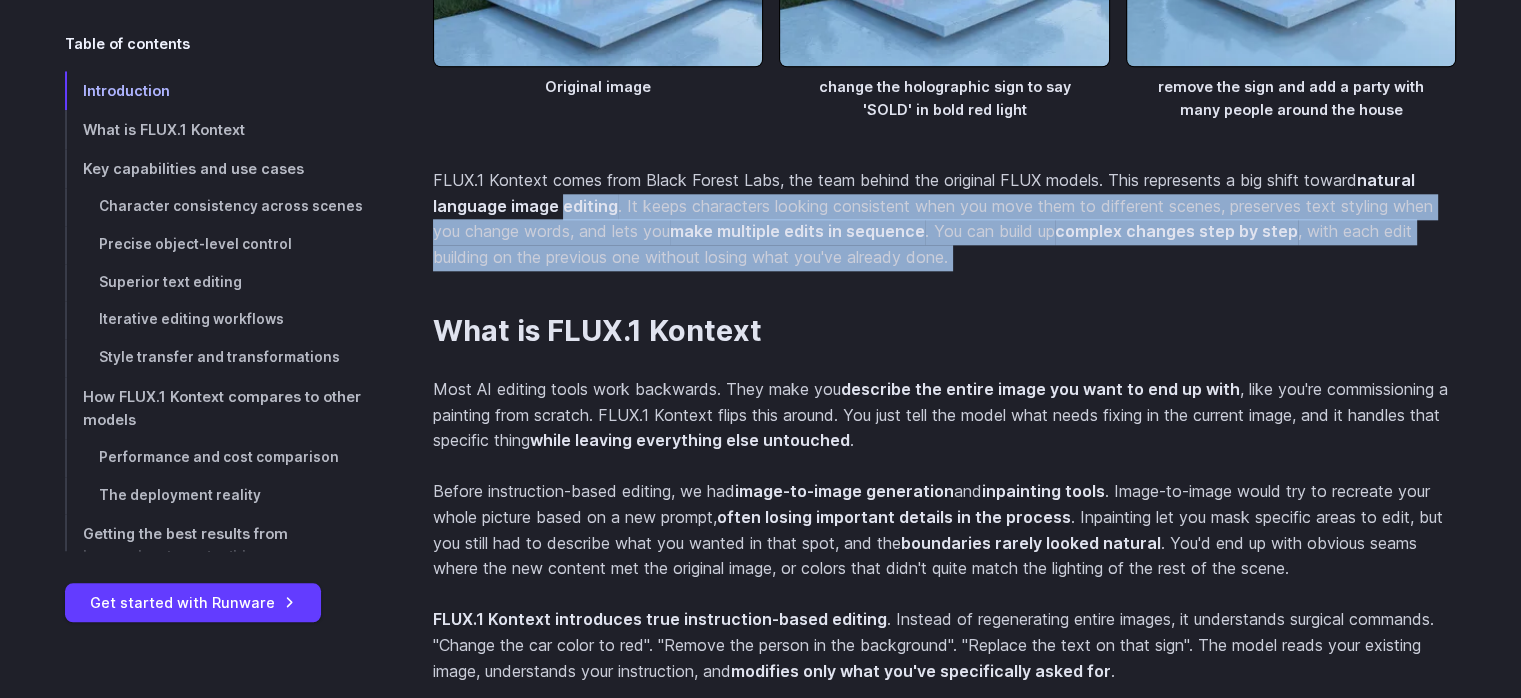 drag, startPoint x: 560, startPoint y: 205, endPoint x: 784, endPoint y: 283, distance: 237.19191 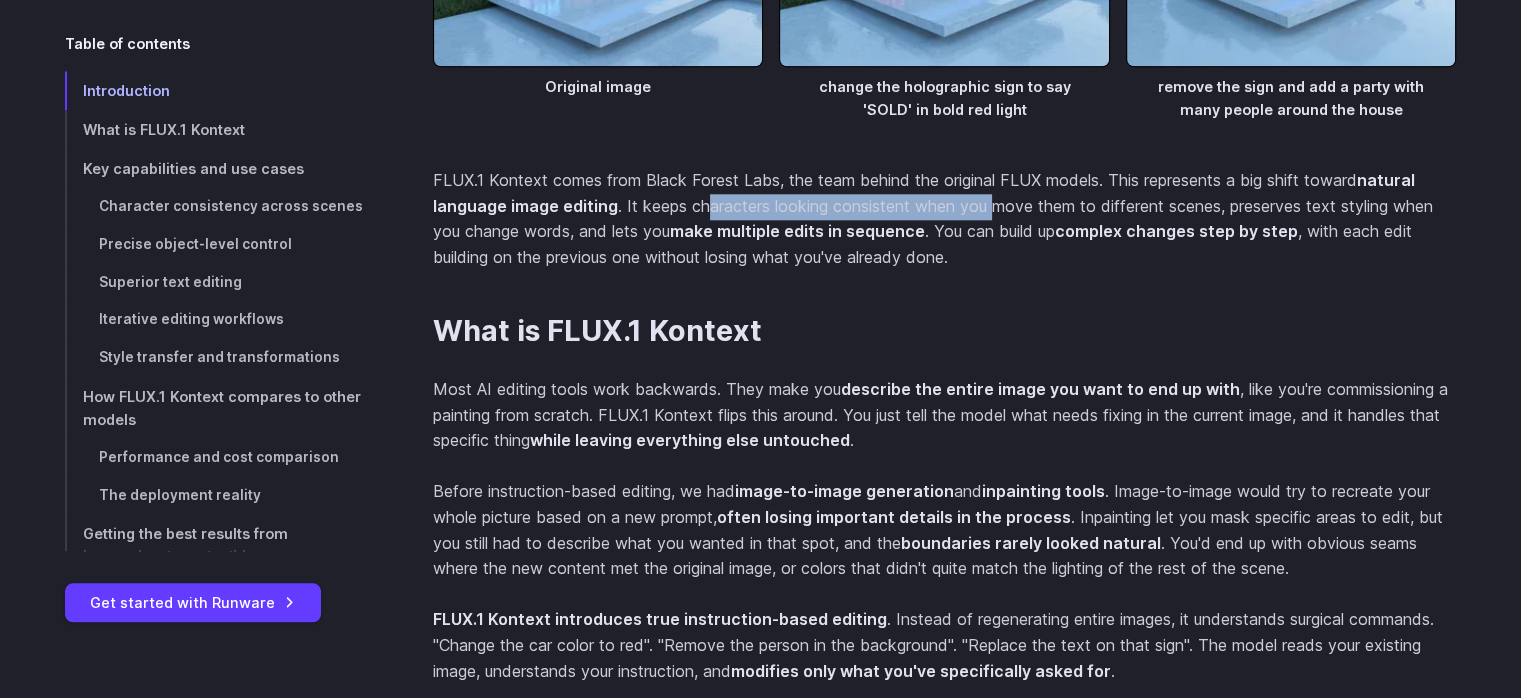drag, startPoint x: 700, startPoint y: 210, endPoint x: 990, endPoint y: 205, distance: 290.0431 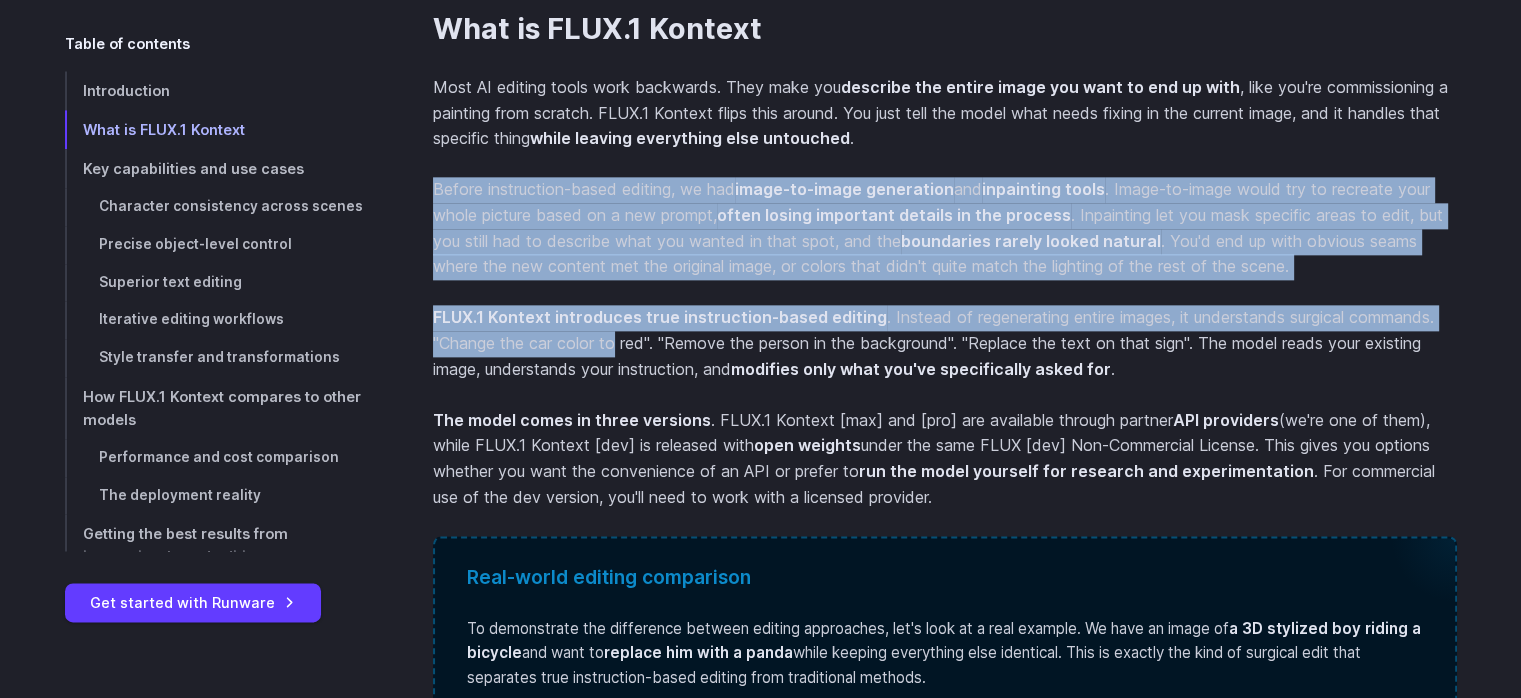 drag, startPoint x: 863, startPoint y: 110, endPoint x: 904, endPoint y: 112, distance: 41.04875 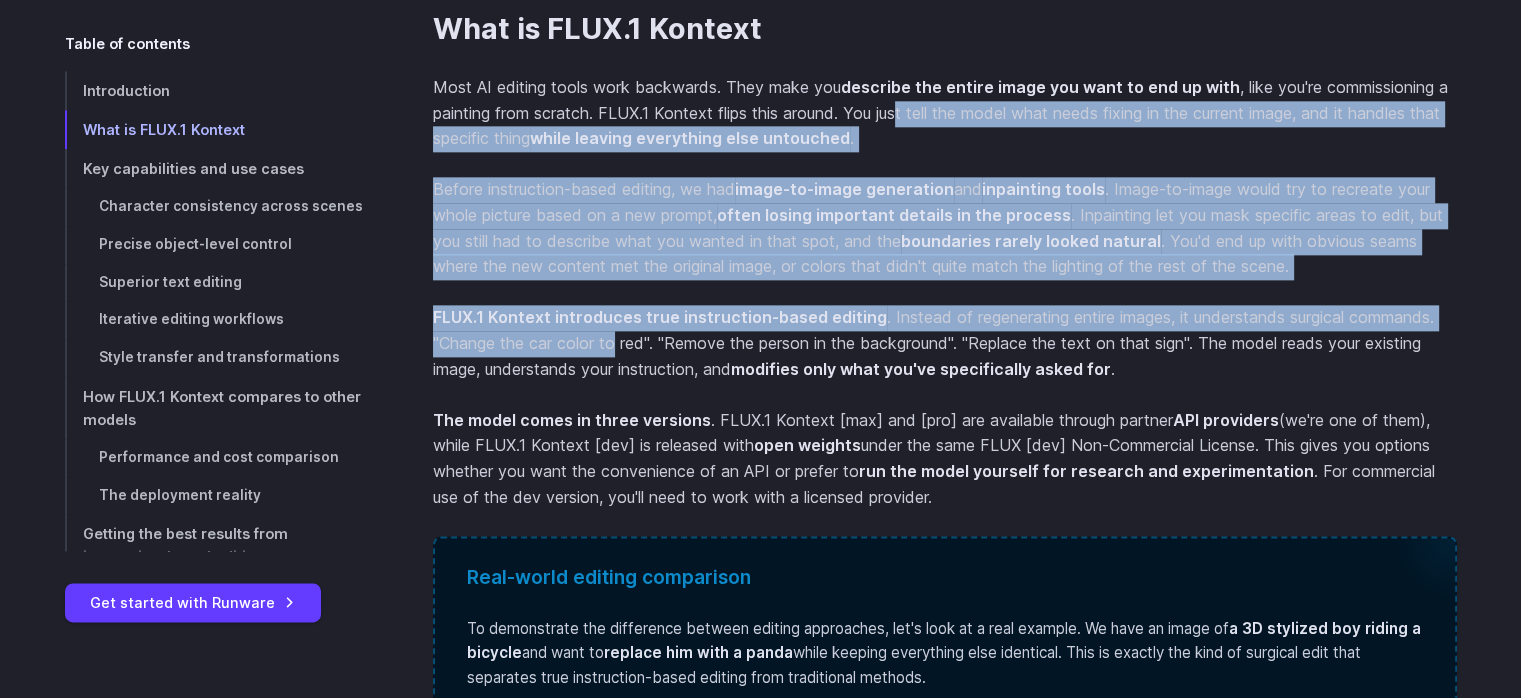 scroll, scrollTop: 2445, scrollLeft: 0, axis: vertical 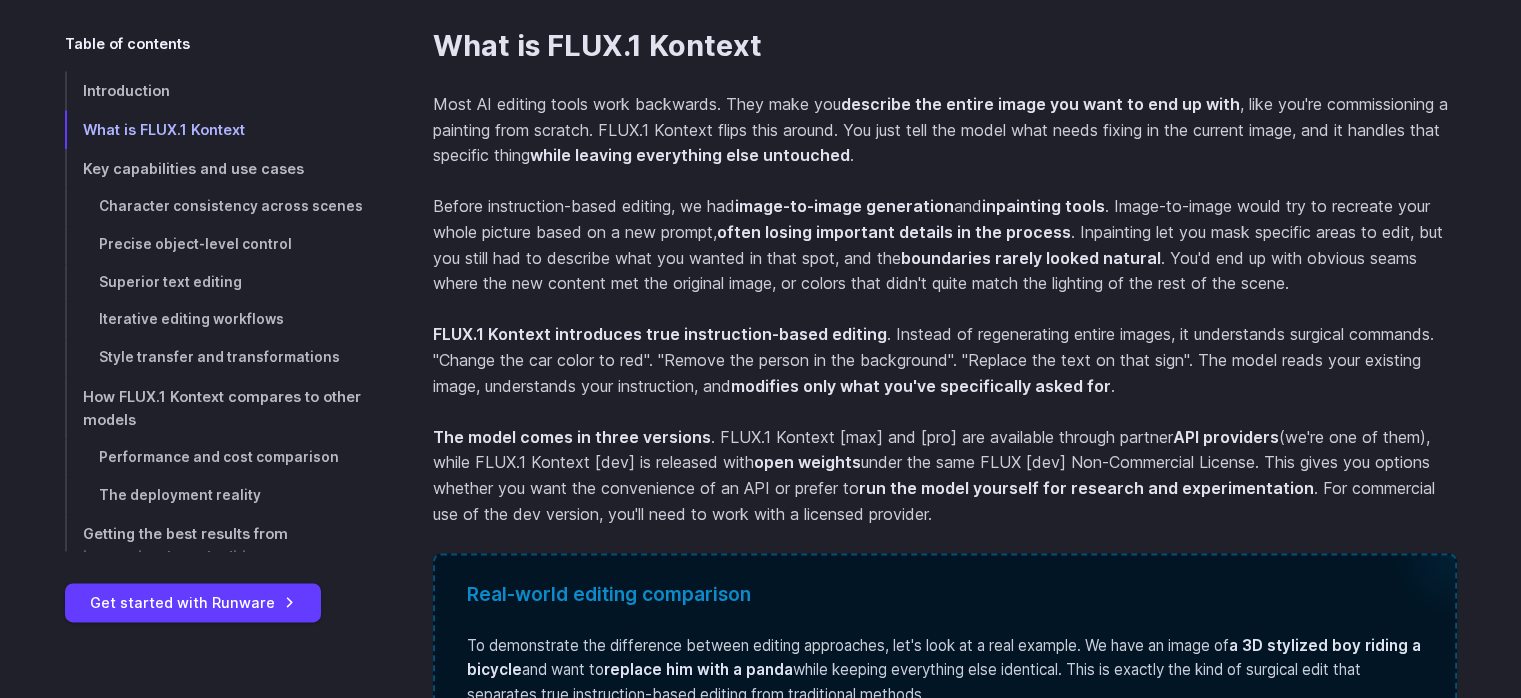 click on "modifies only what you've specifically asked for" at bounding box center [921, 386] 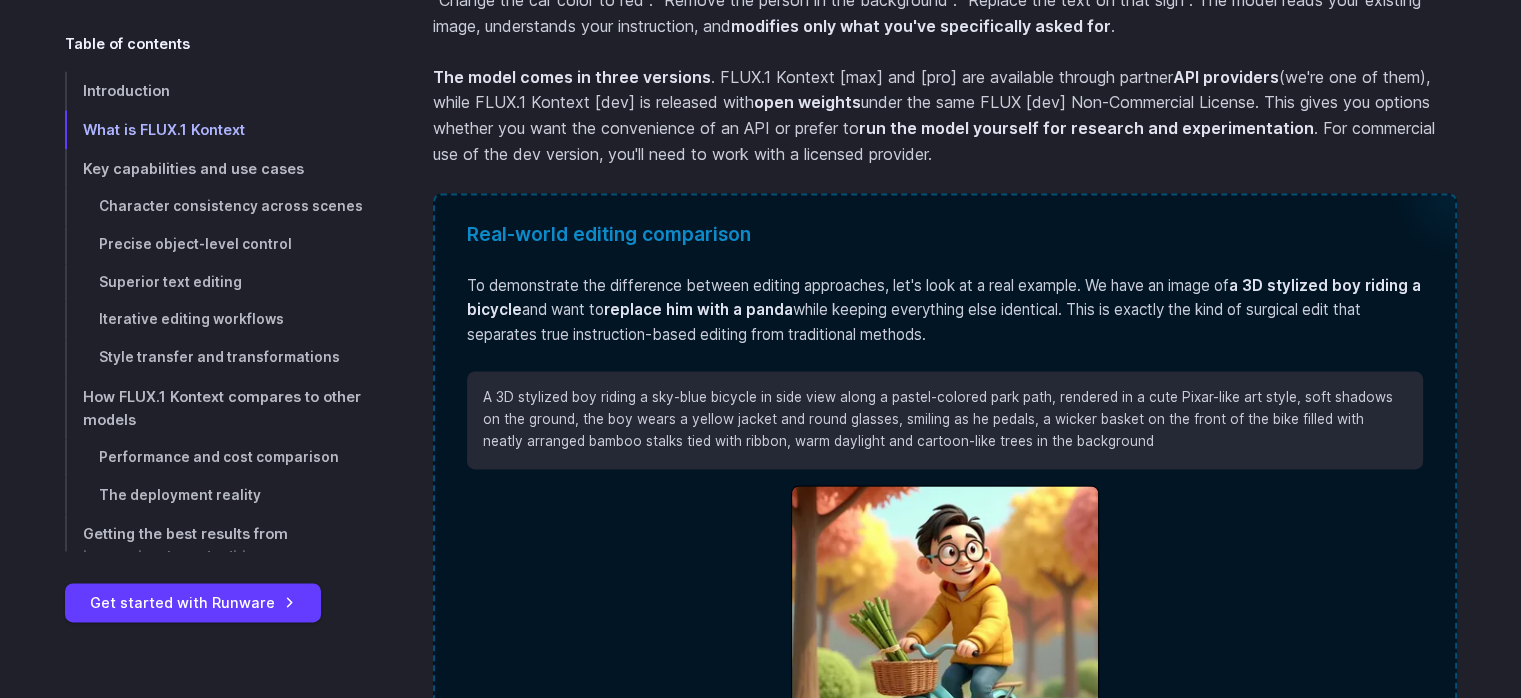 scroll, scrollTop: 3165, scrollLeft: 0, axis: vertical 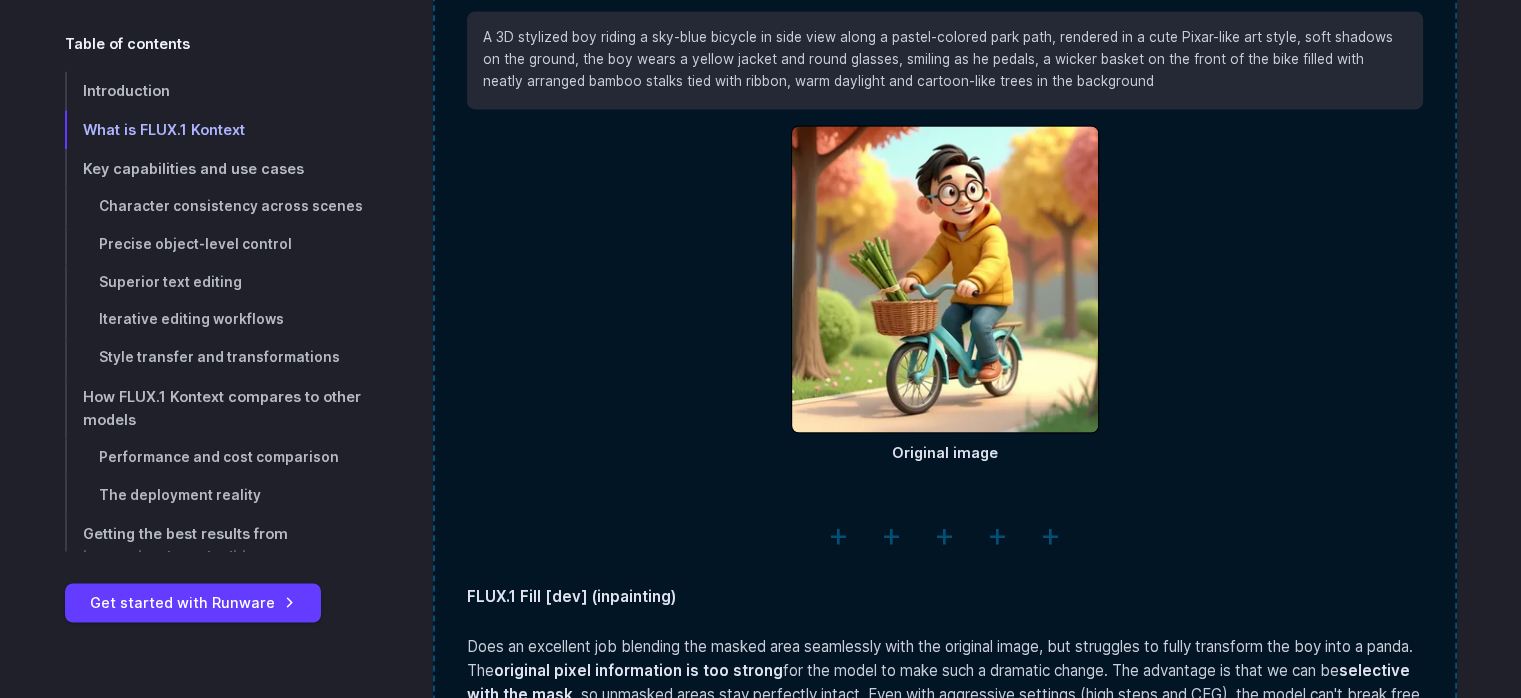 click at bounding box center [945, 534] 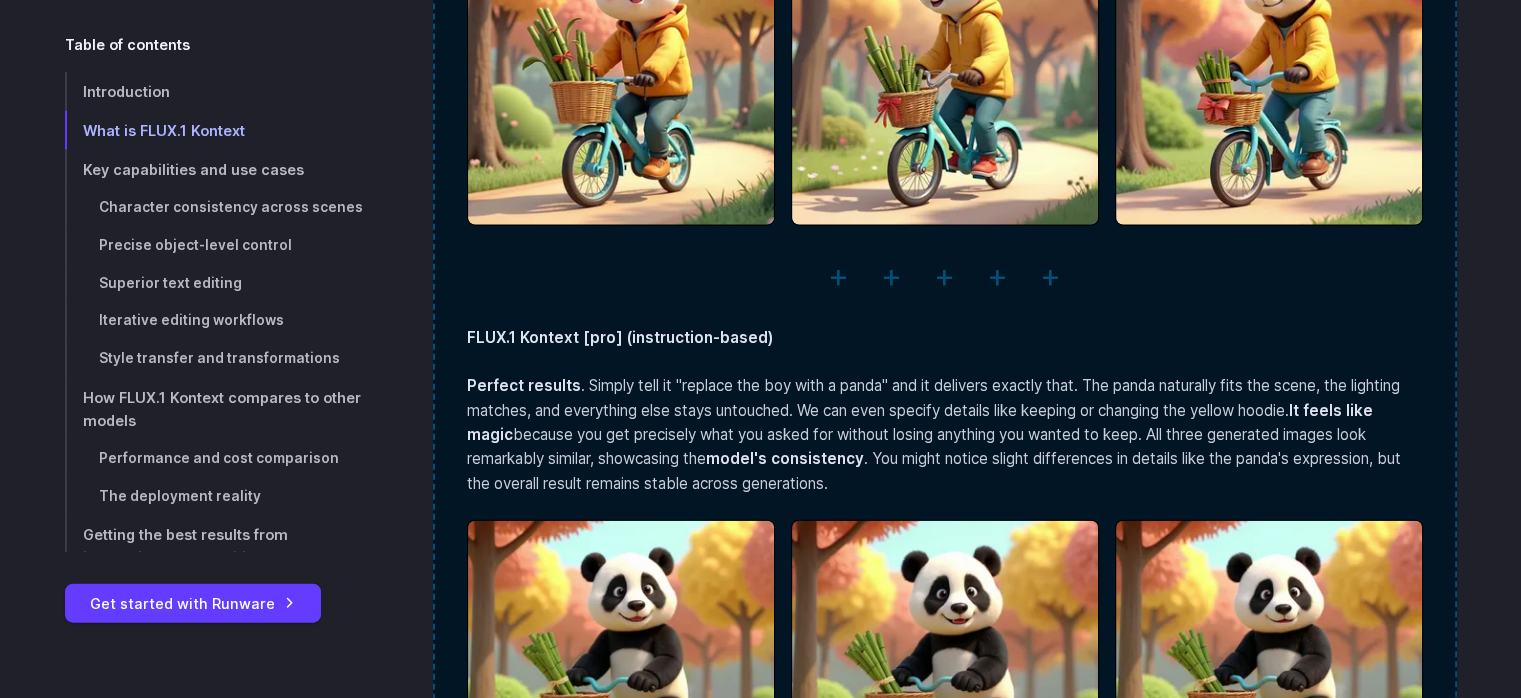 scroll, scrollTop: 4725, scrollLeft: 0, axis: vertical 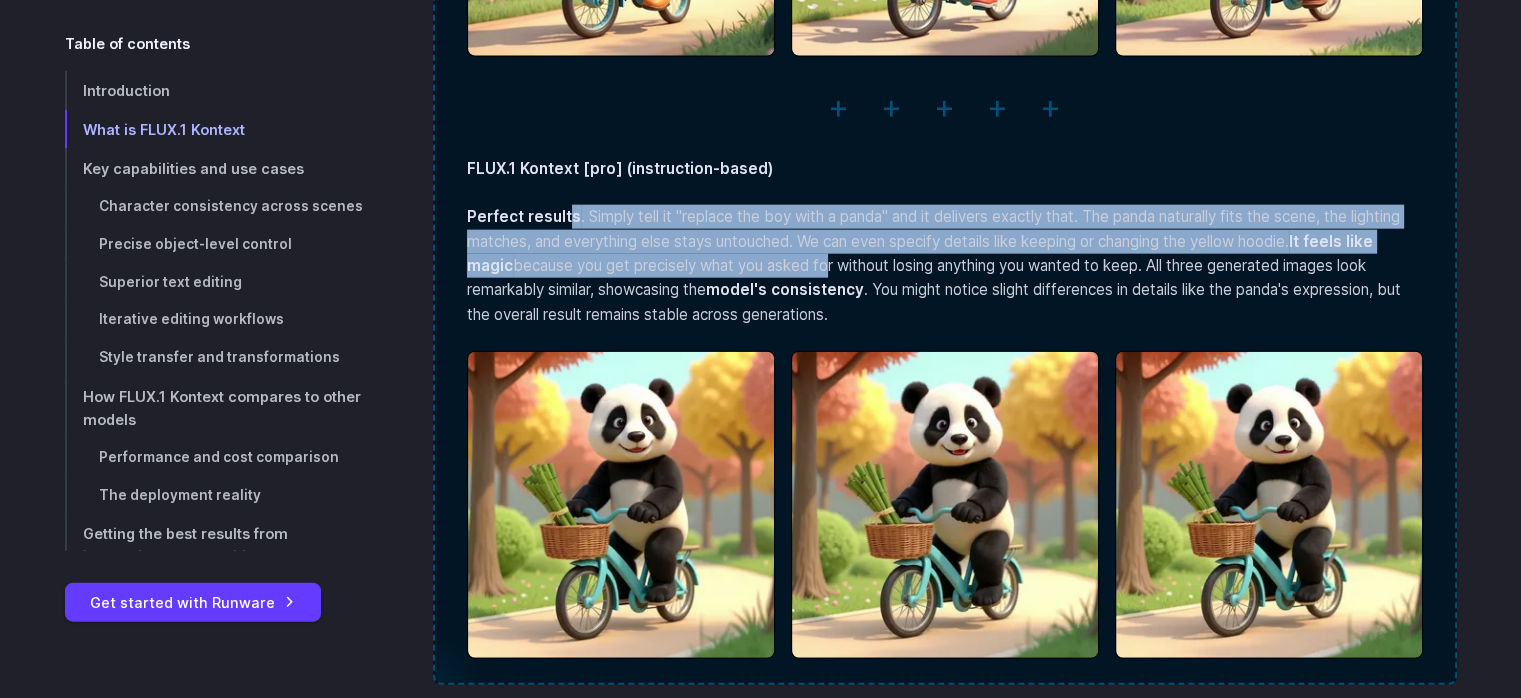 drag, startPoint x: 573, startPoint y: 206, endPoint x: 907, endPoint y: 287, distance: 343.68155 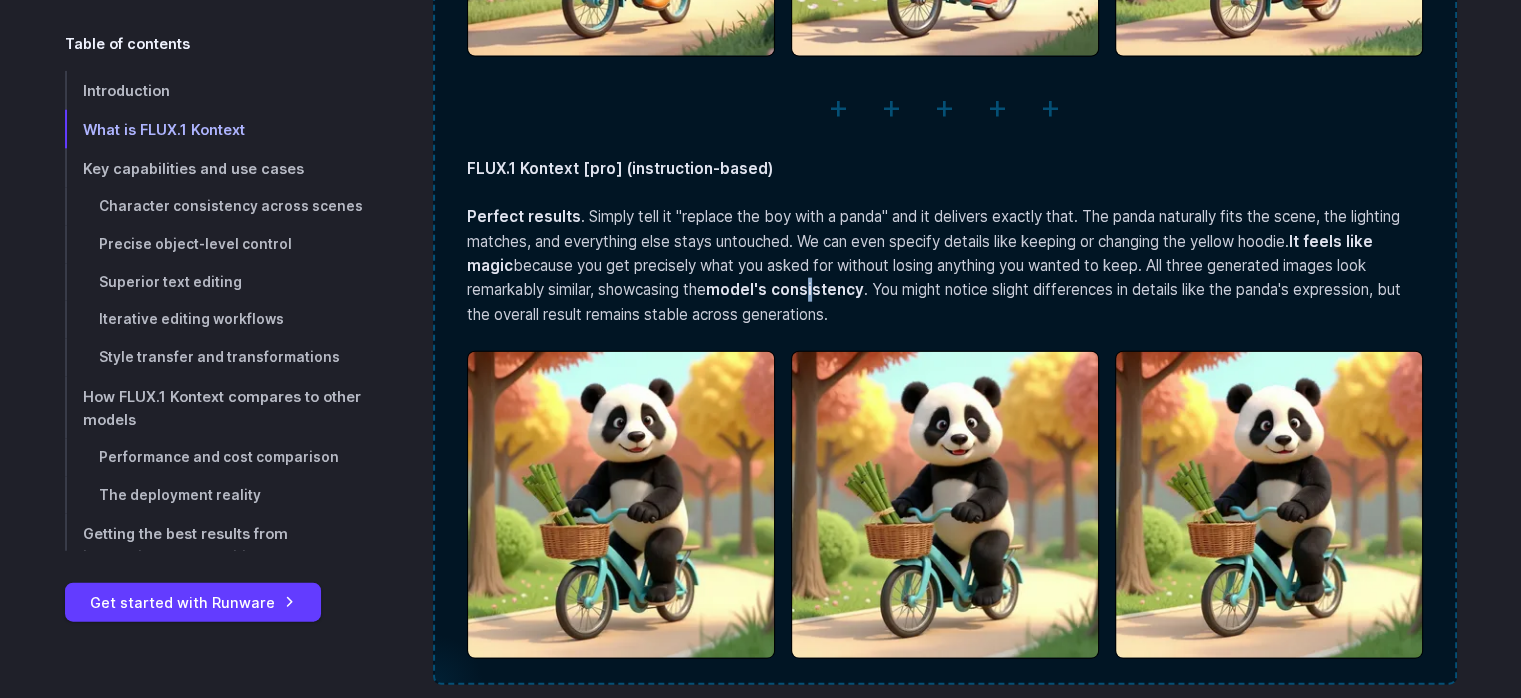 click on "Perfect results . Simply tell it "replace the boy with a panda" and it delivers exactly that. The panda naturally fits the scene, the lighting matches, and everything else stays untouched. We can even specify details like keeping or changing the yellow hoodie.  It feels like magic  because you get precisely what you asked for without losing anything you wanted to keep. All three generated images look remarkably similar, showcasing the  model's consistency . You might notice slight differences in details like the panda's expression, but the overall result remains stable across generations." at bounding box center (945, 266) 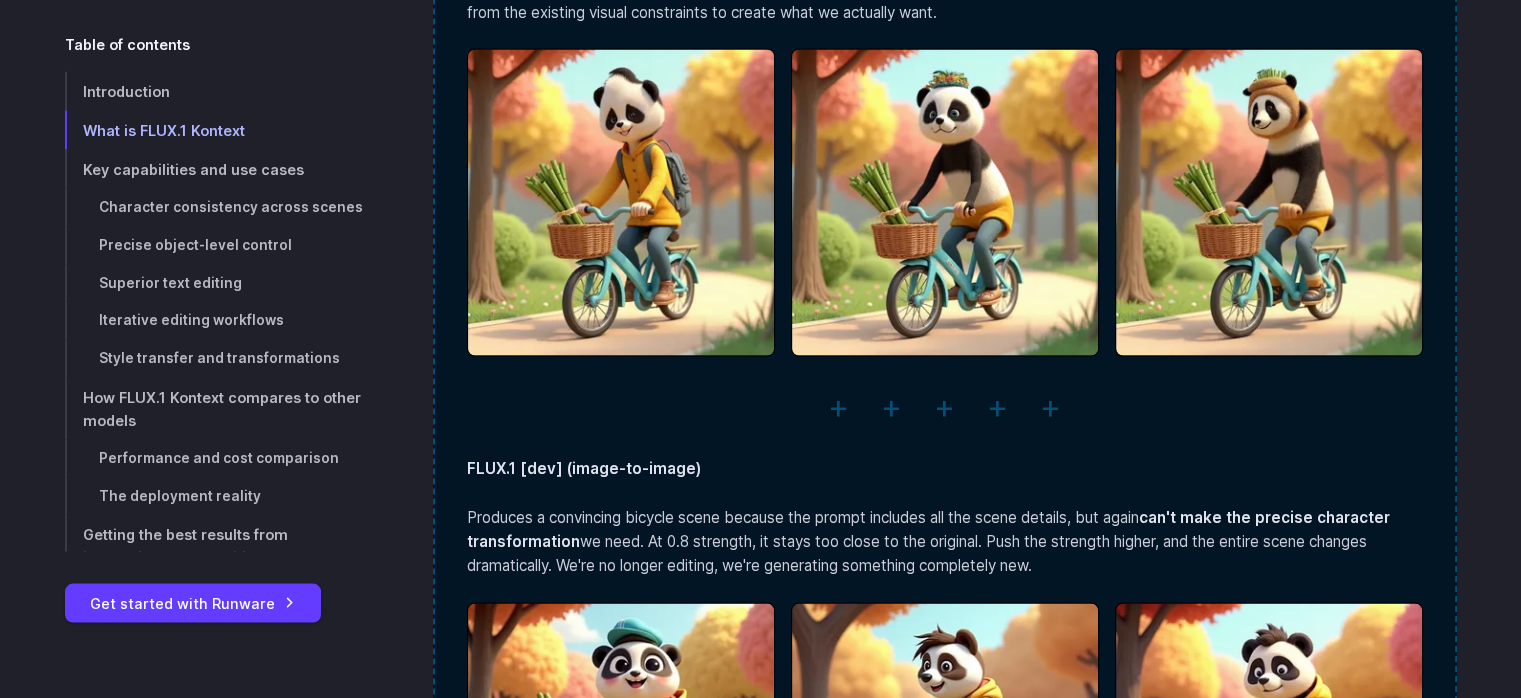 scroll, scrollTop: 4005, scrollLeft: 0, axis: vertical 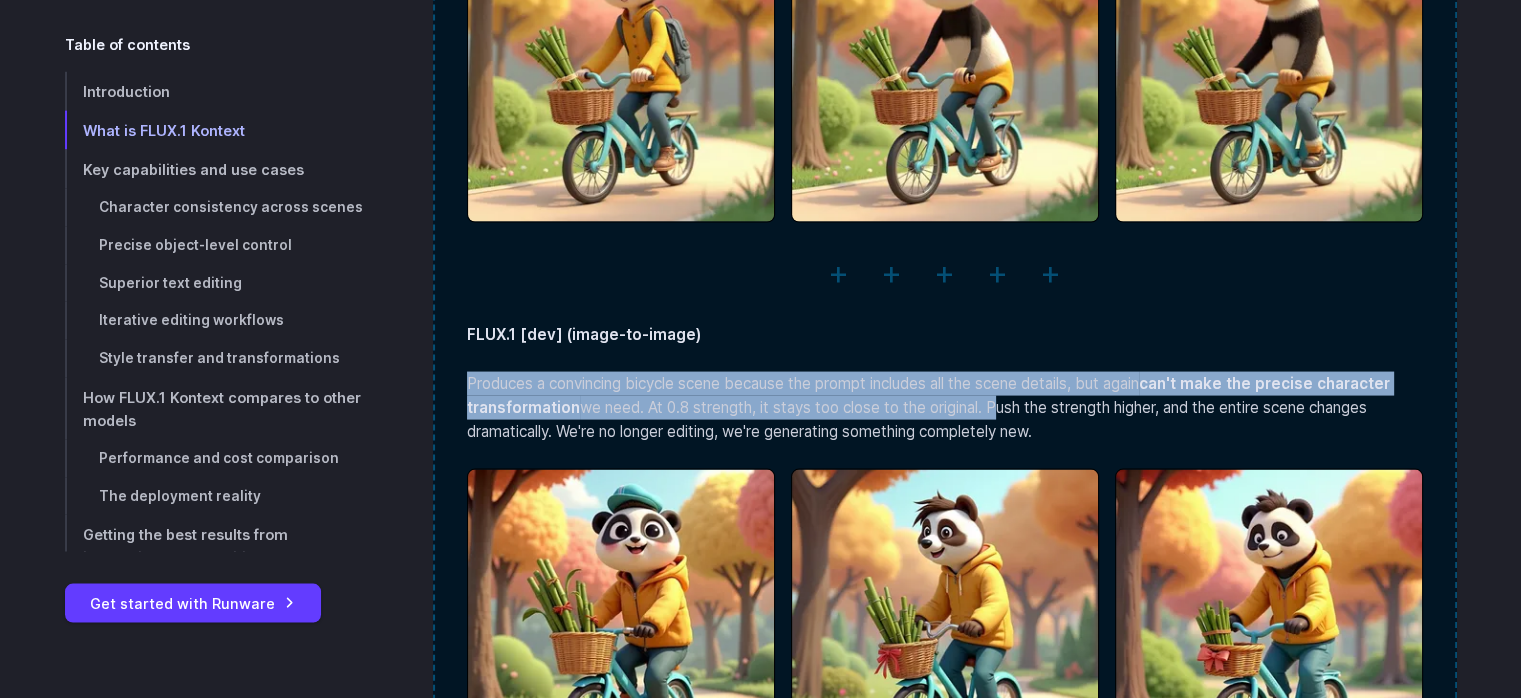 drag, startPoint x: 548, startPoint y: 361, endPoint x: 1019, endPoint y: 391, distance: 471.95444 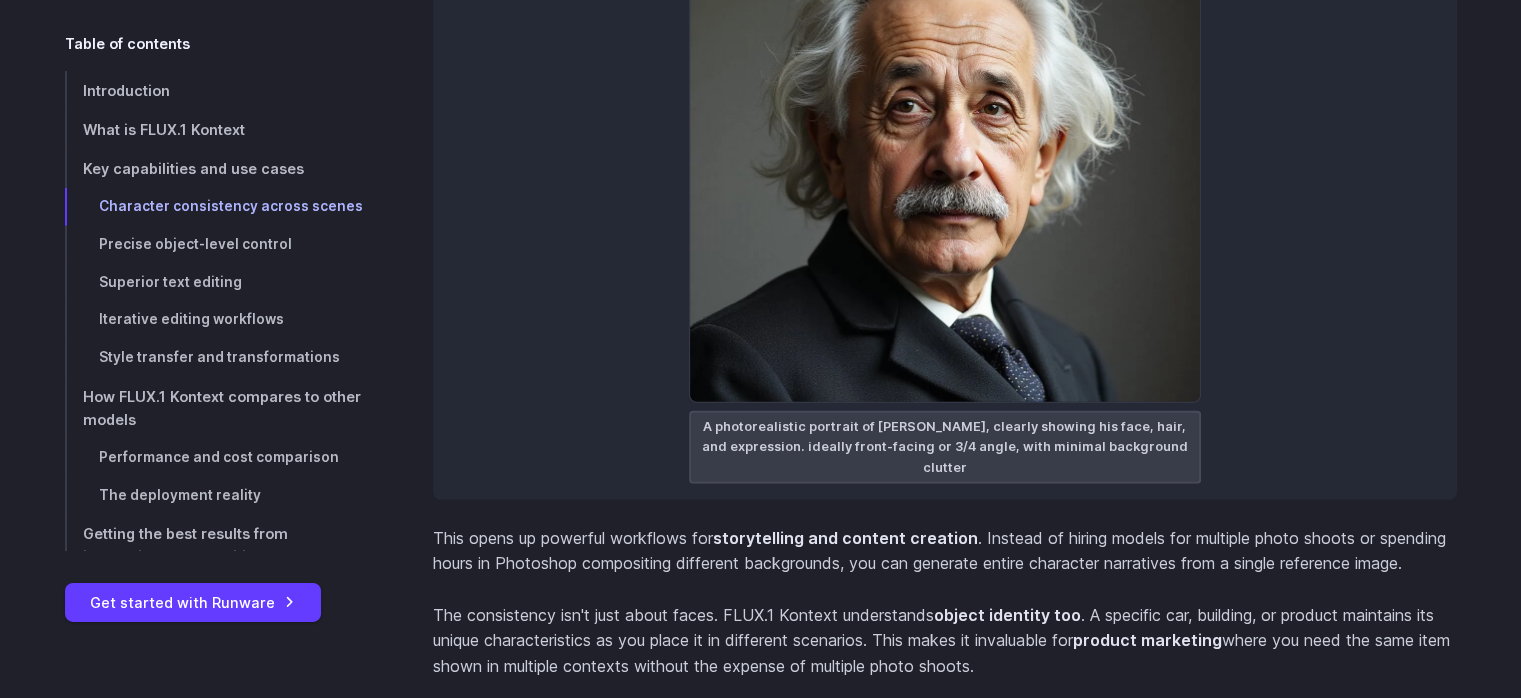scroll, scrollTop: 5805, scrollLeft: 0, axis: vertical 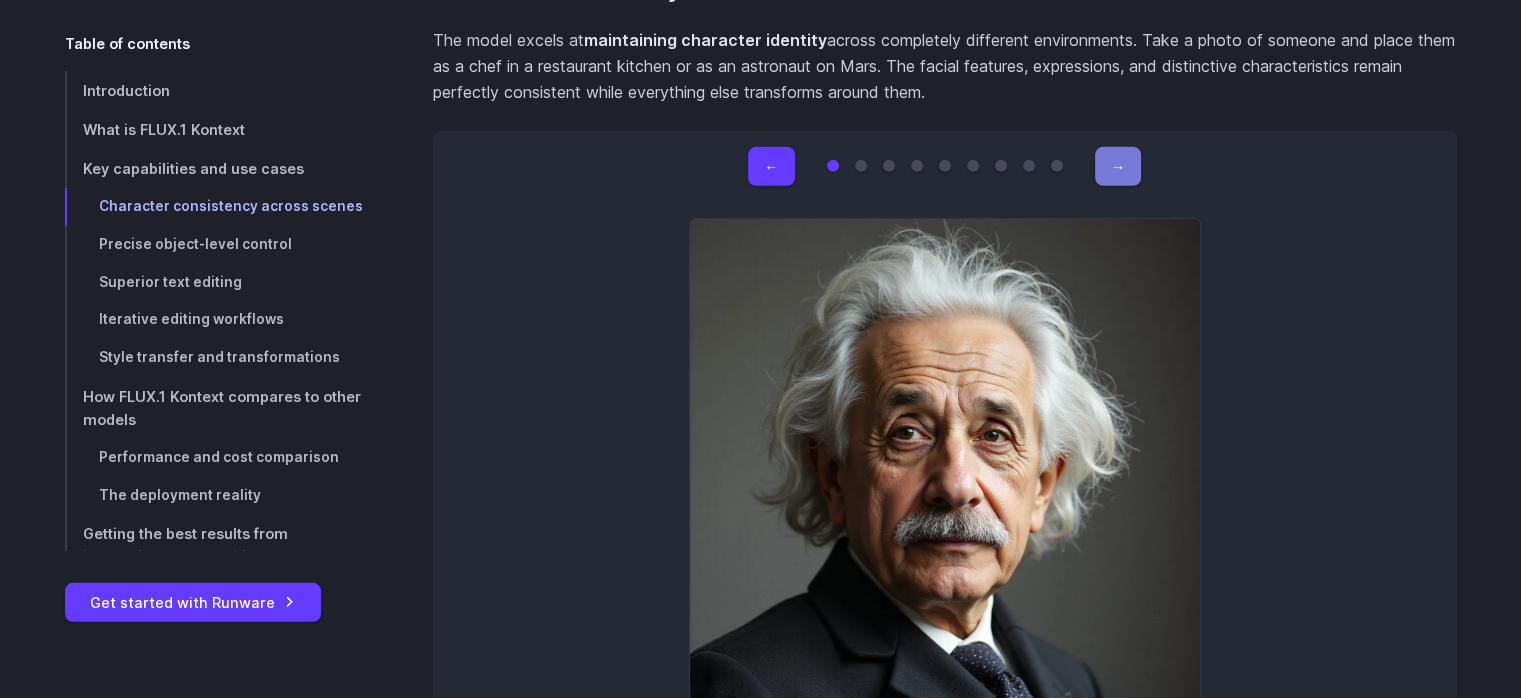 click on "→" at bounding box center (1118, 166) 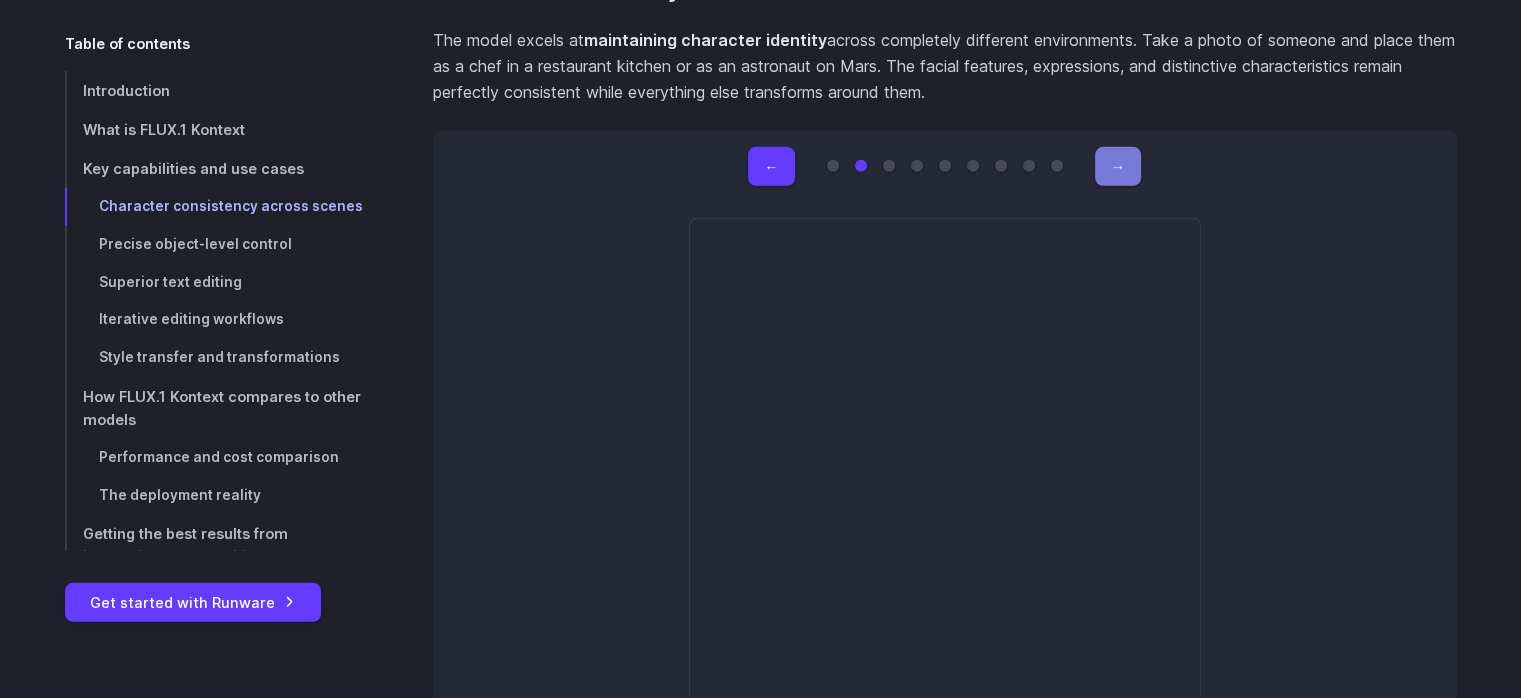 click on "→" at bounding box center (1118, 166) 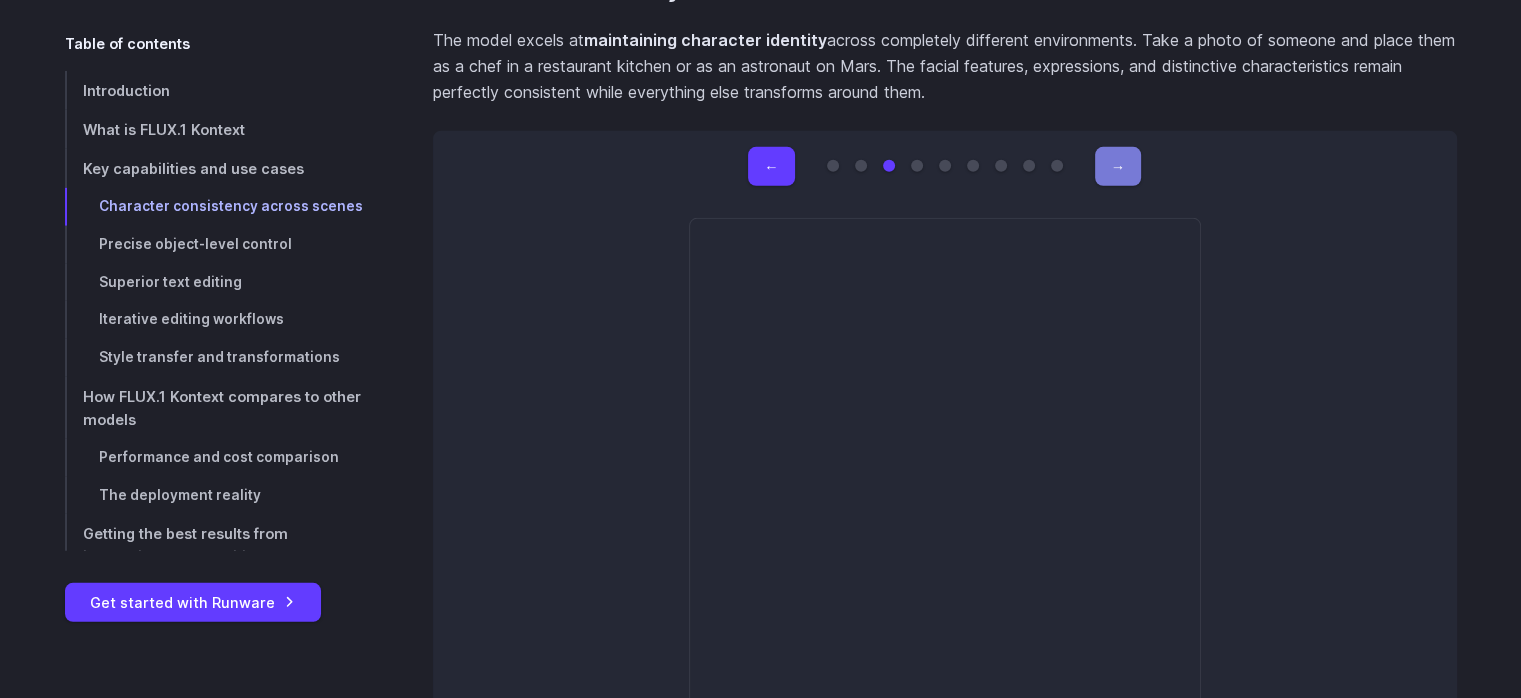 click on "→" at bounding box center (1118, 166) 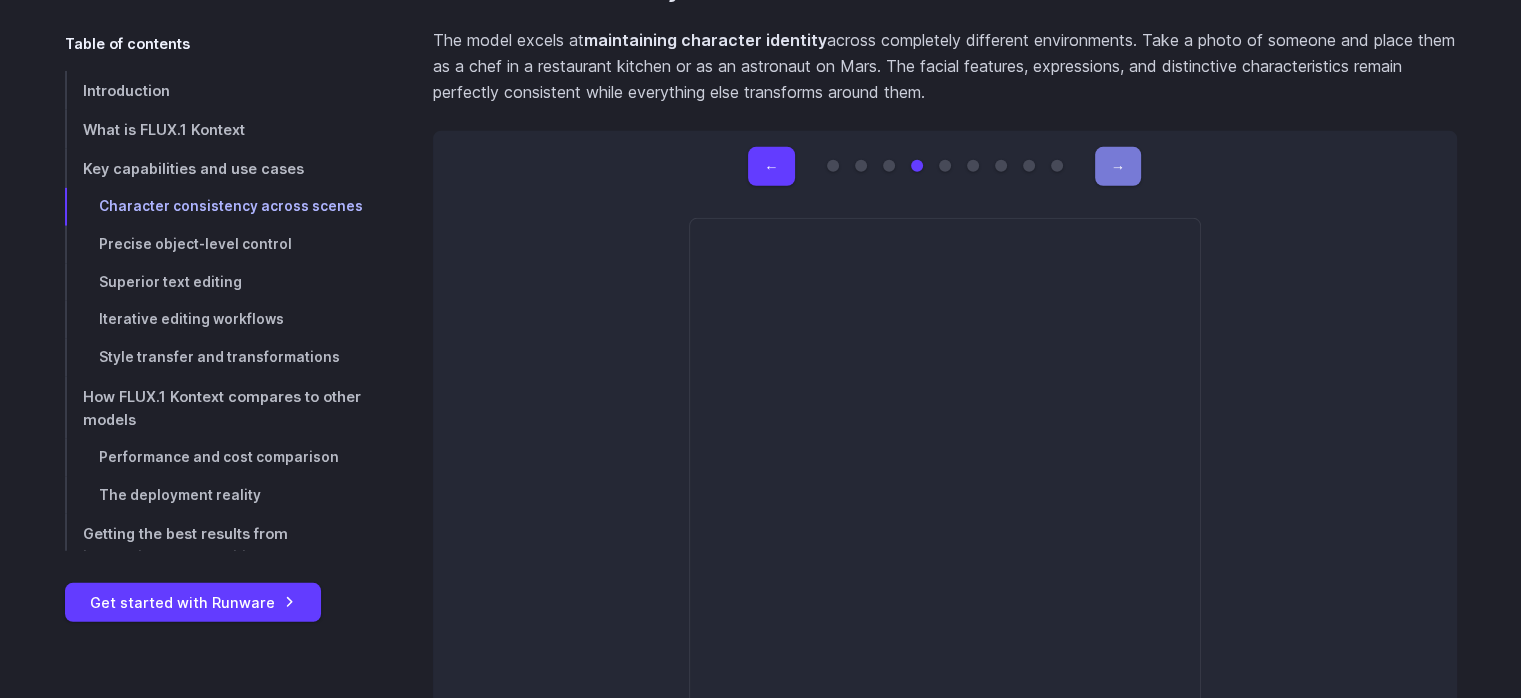 click on "→" at bounding box center [1118, 166] 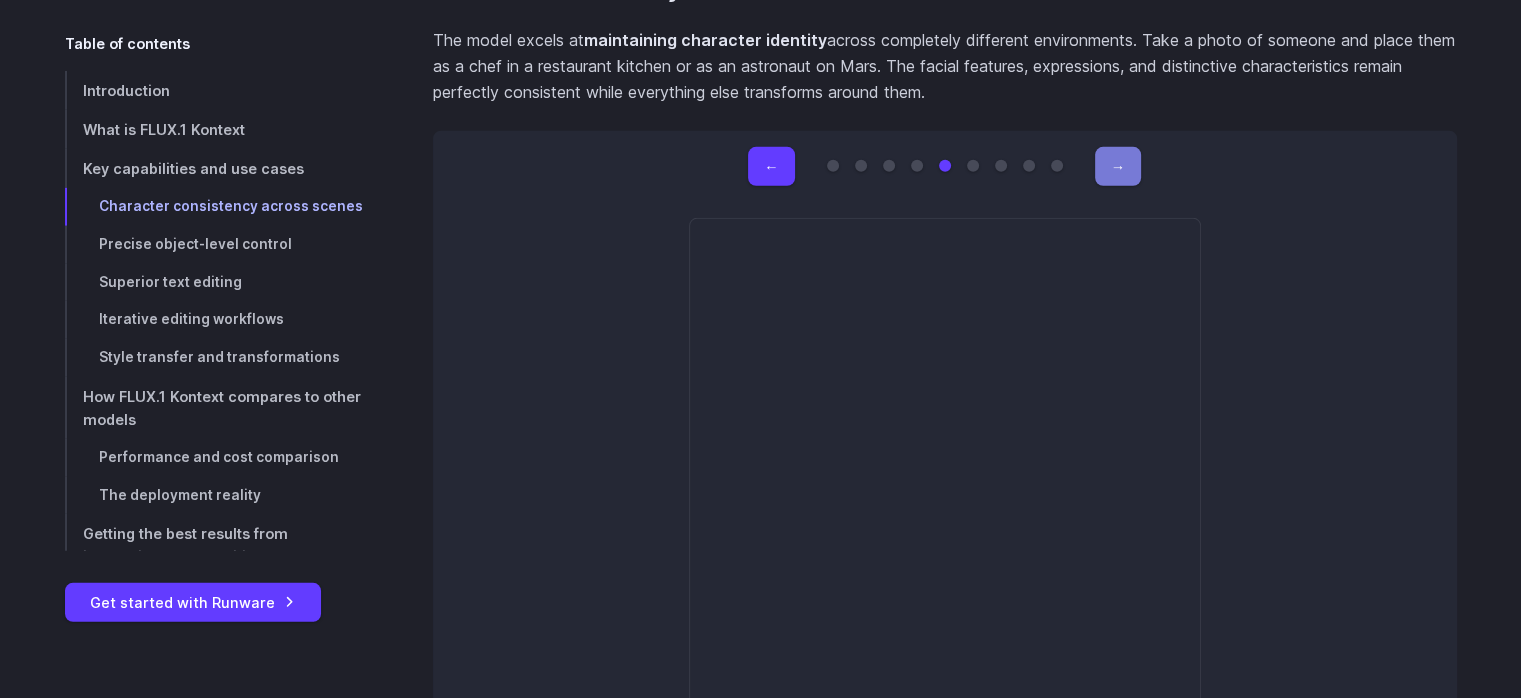 click on "→" at bounding box center (1118, 166) 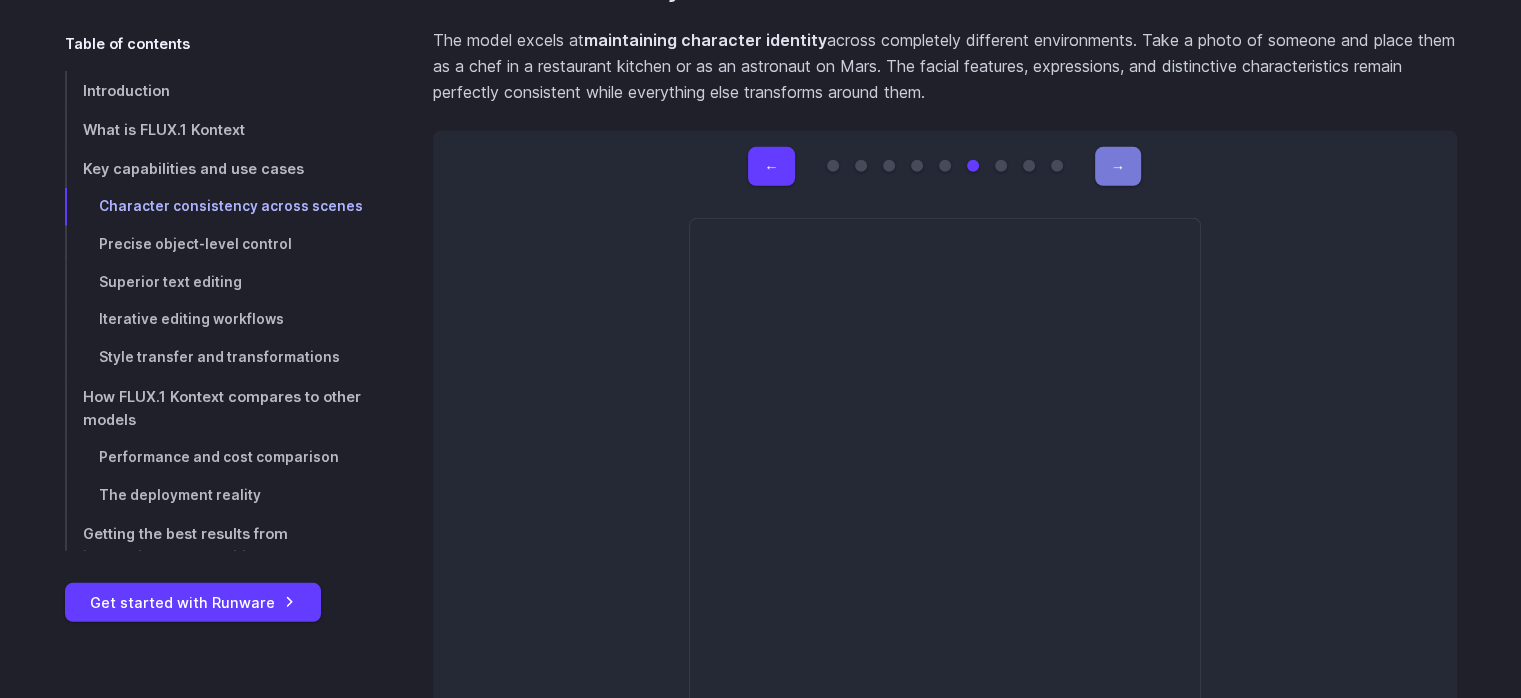 click on "→" at bounding box center [1118, 166] 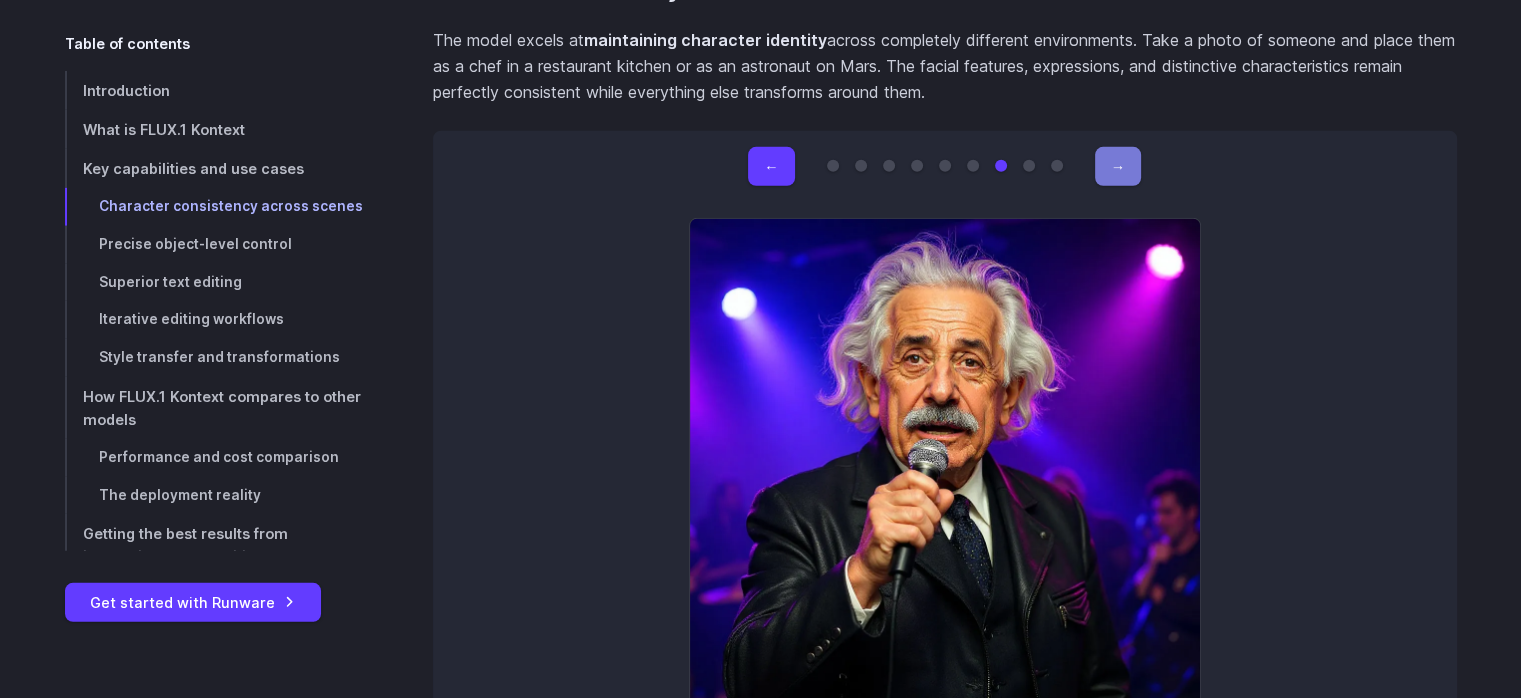 click on "→" at bounding box center [1118, 166] 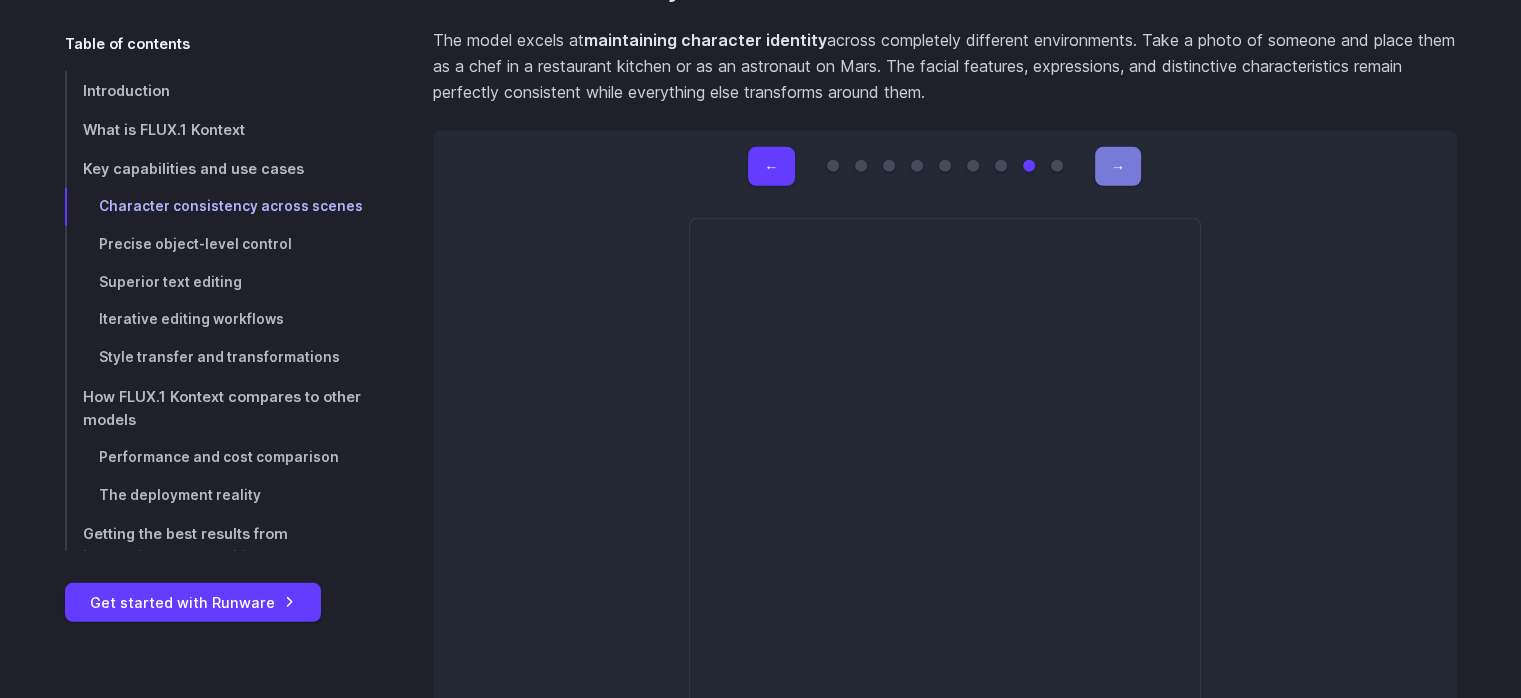 click on "→" at bounding box center (1118, 166) 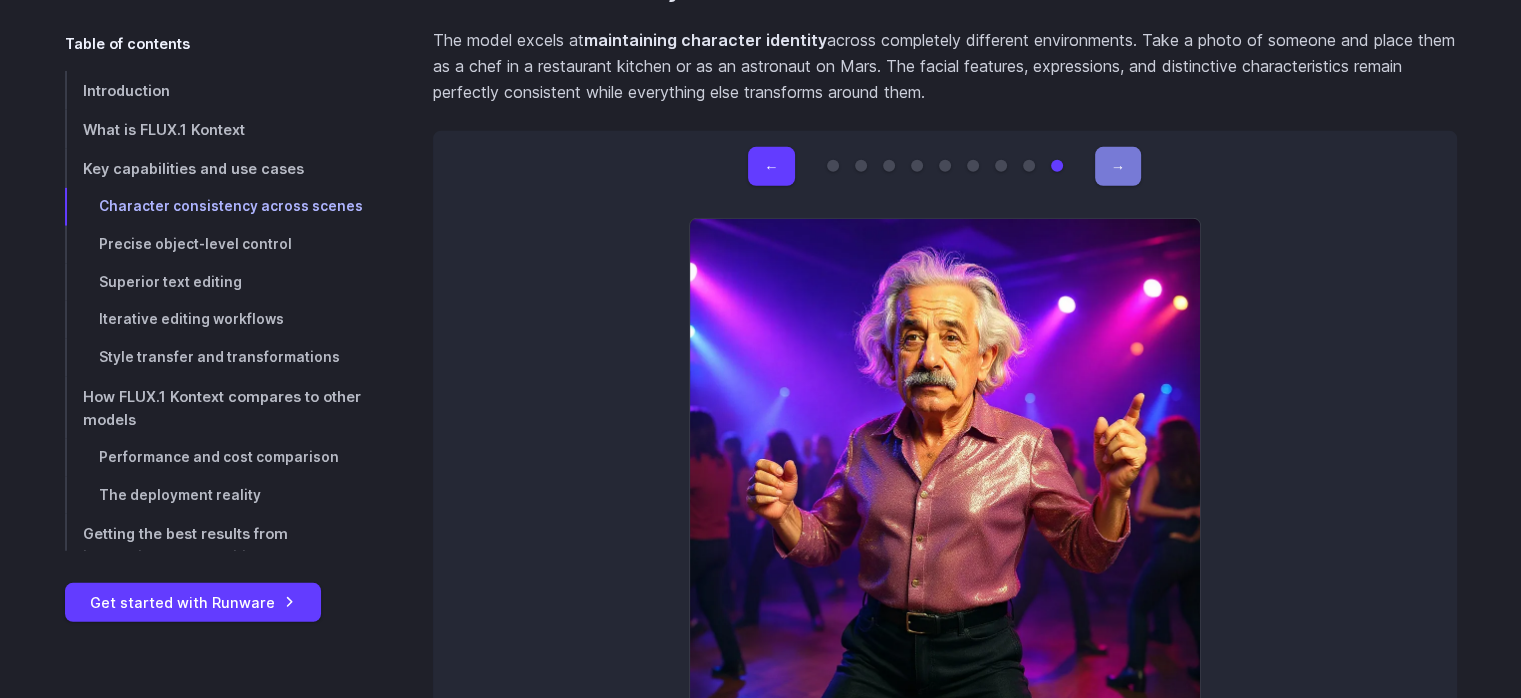 click on "→" at bounding box center (1118, 166) 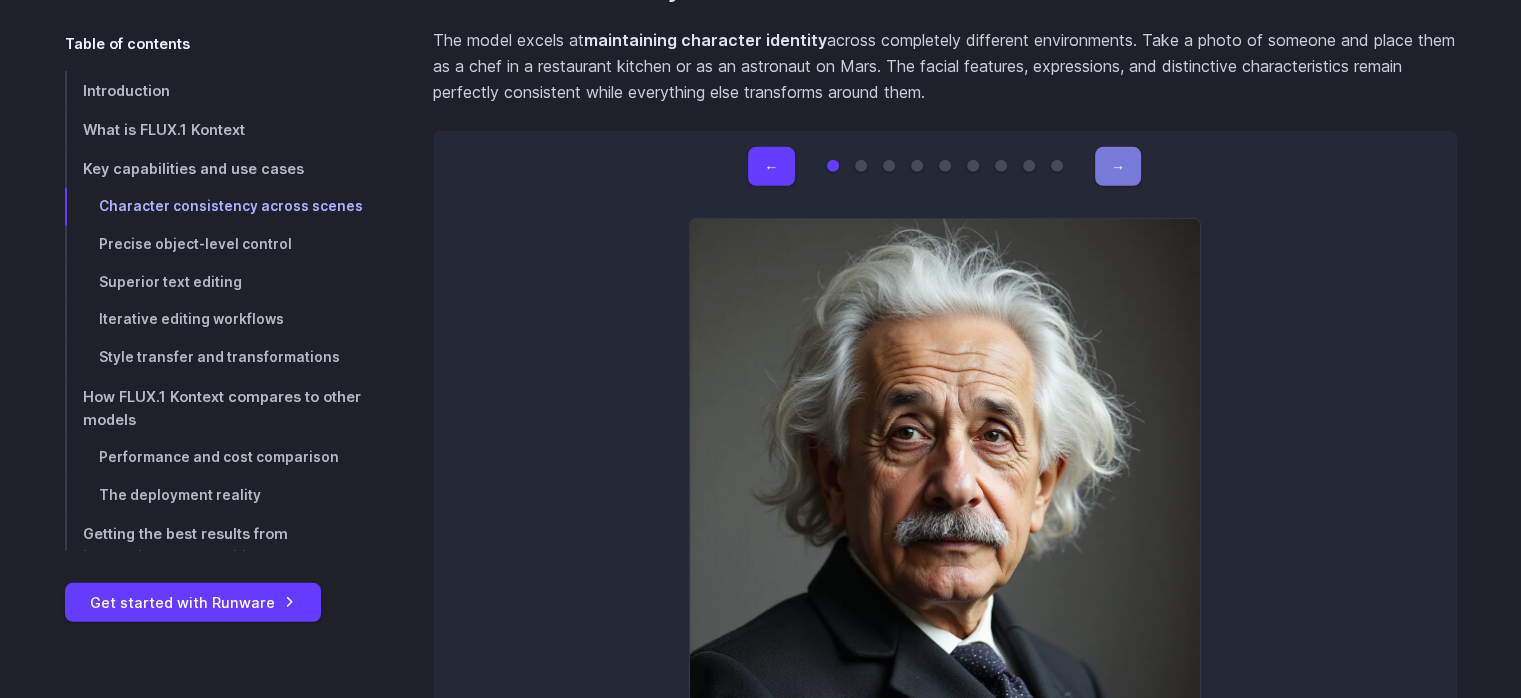 click on "→" at bounding box center (1118, 166) 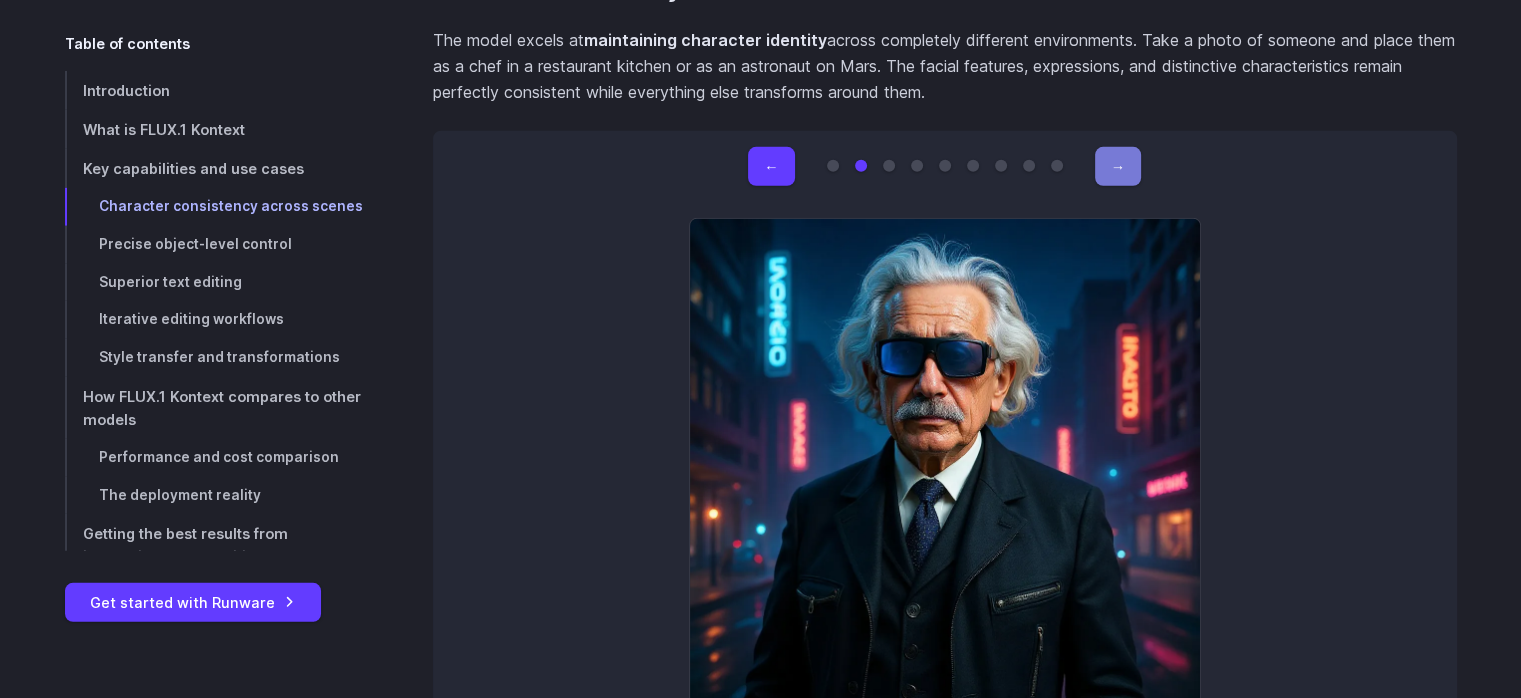 click on "→" at bounding box center (1118, 166) 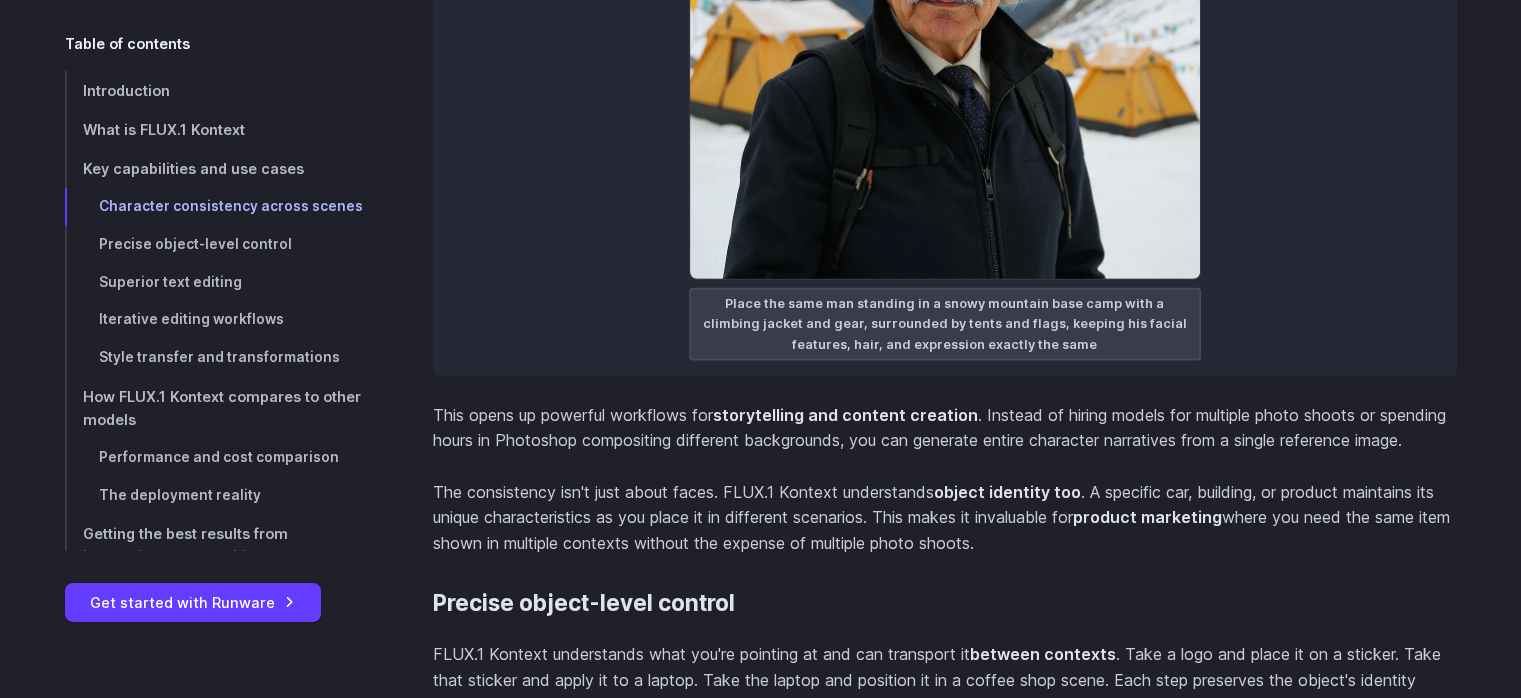 scroll, scrollTop: 6525, scrollLeft: 0, axis: vertical 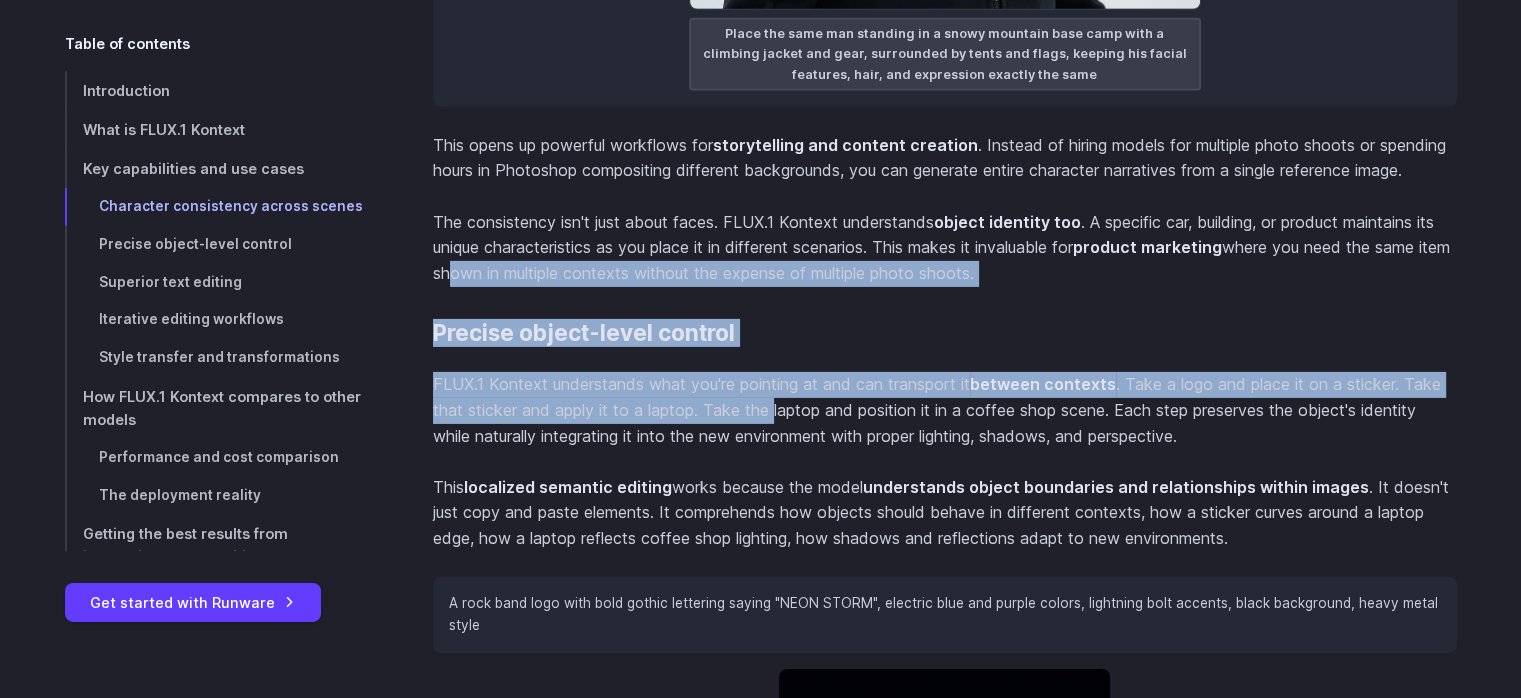 drag, startPoint x: 488, startPoint y: 287, endPoint x: 776, endPoint y: 423, distance: 318.49646 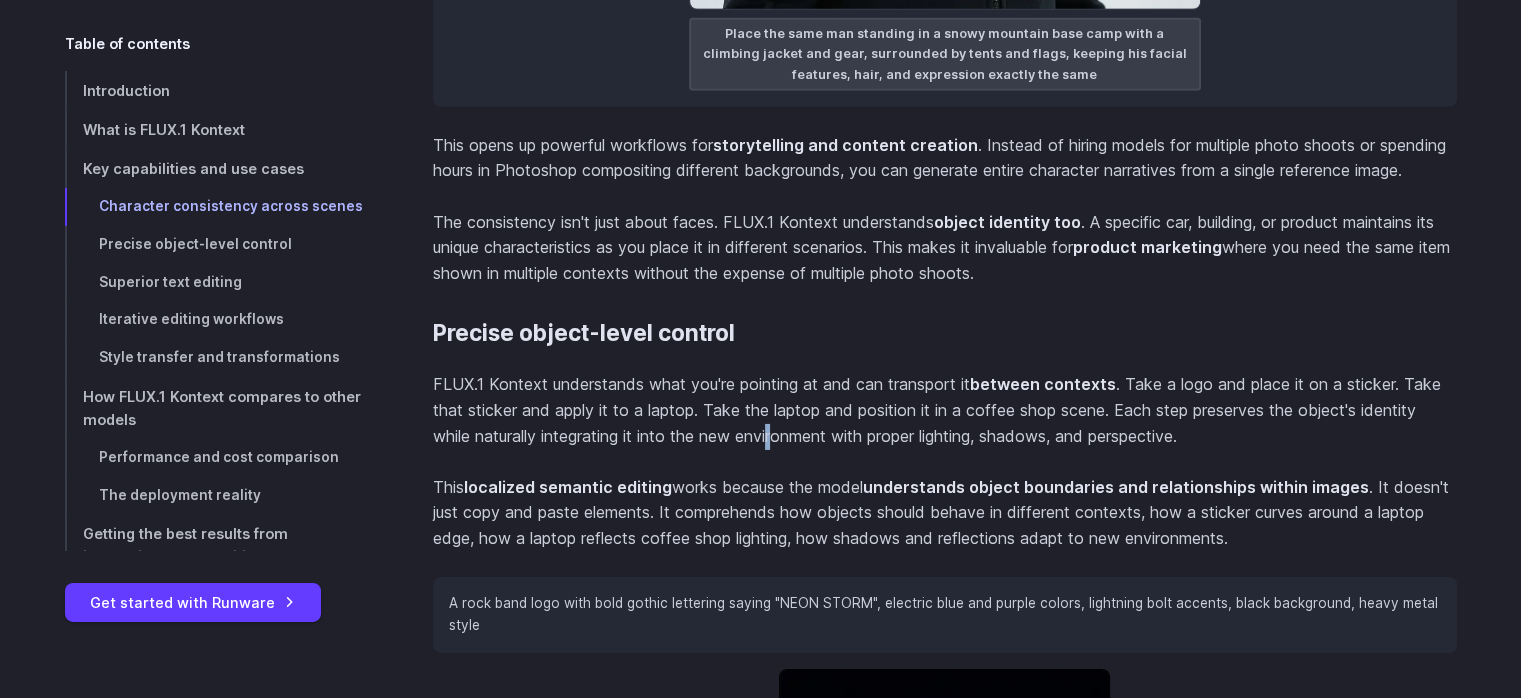 click on "FLUX.1 Kontext understands what you're pointing at and can transport it  between contexts . Take a logo and place it on a sticker. Take that sticker and apply it to a laptop. Take the laptop and position it in a coffee shop scene. Each step preserves the object's identity while naturally integrating it into the new environment with proper lighting, shadows, and perspective." at bounding box center [945, 410] 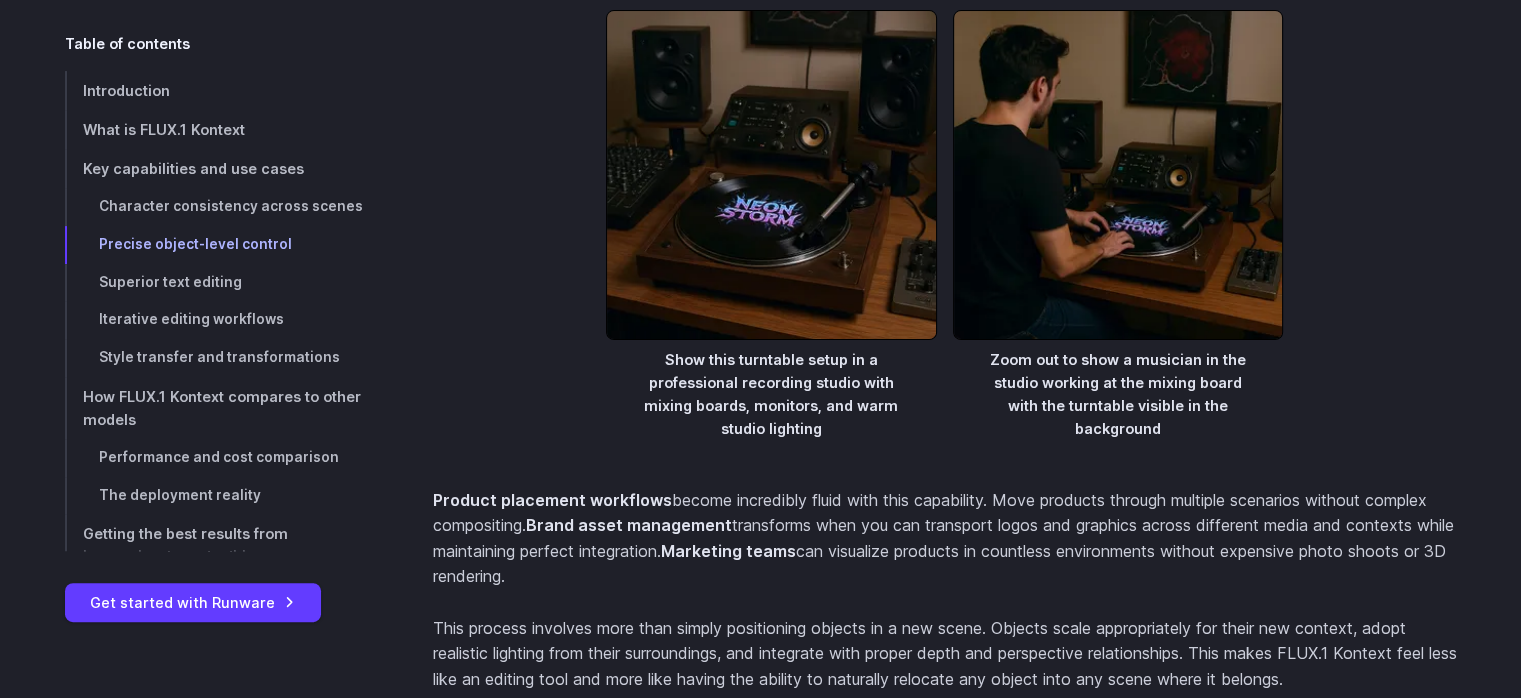 scroll, scrollTop: 8085, scrollLeft: 0, axis: vertical 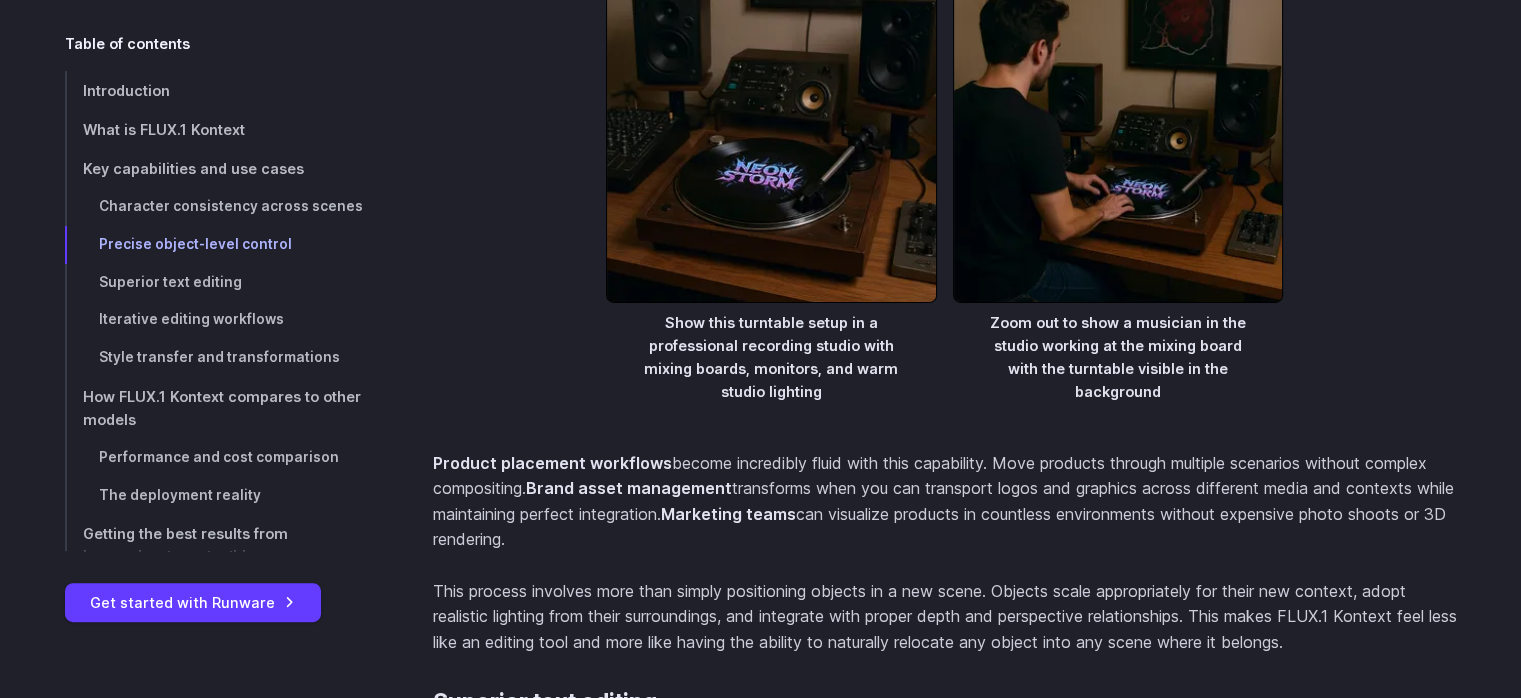 drag, startPoint x: 536, startPoint y: 451, endPoint x: 768, endPoint y: 450, distance: 232.00215 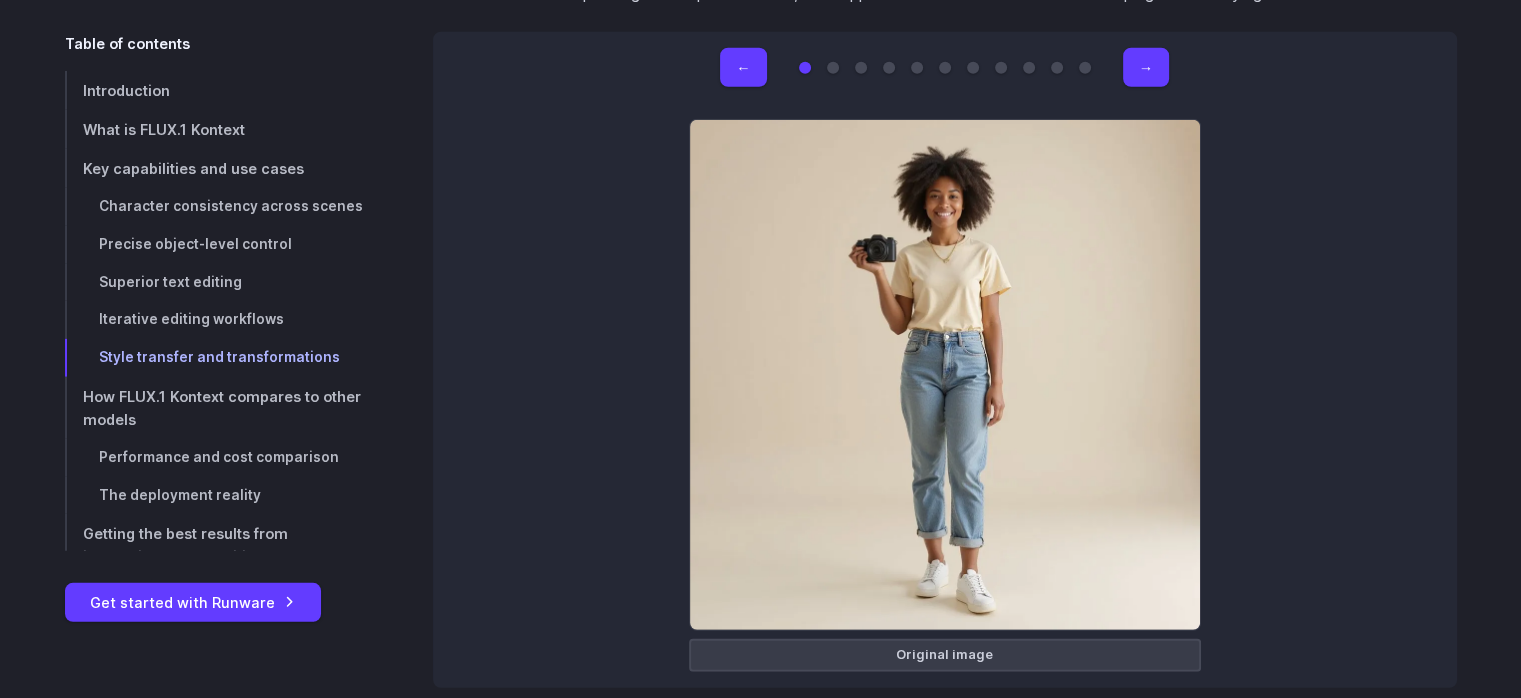 scroll, scrollTop: 13125, scrollLeft: 0, axis: vertical 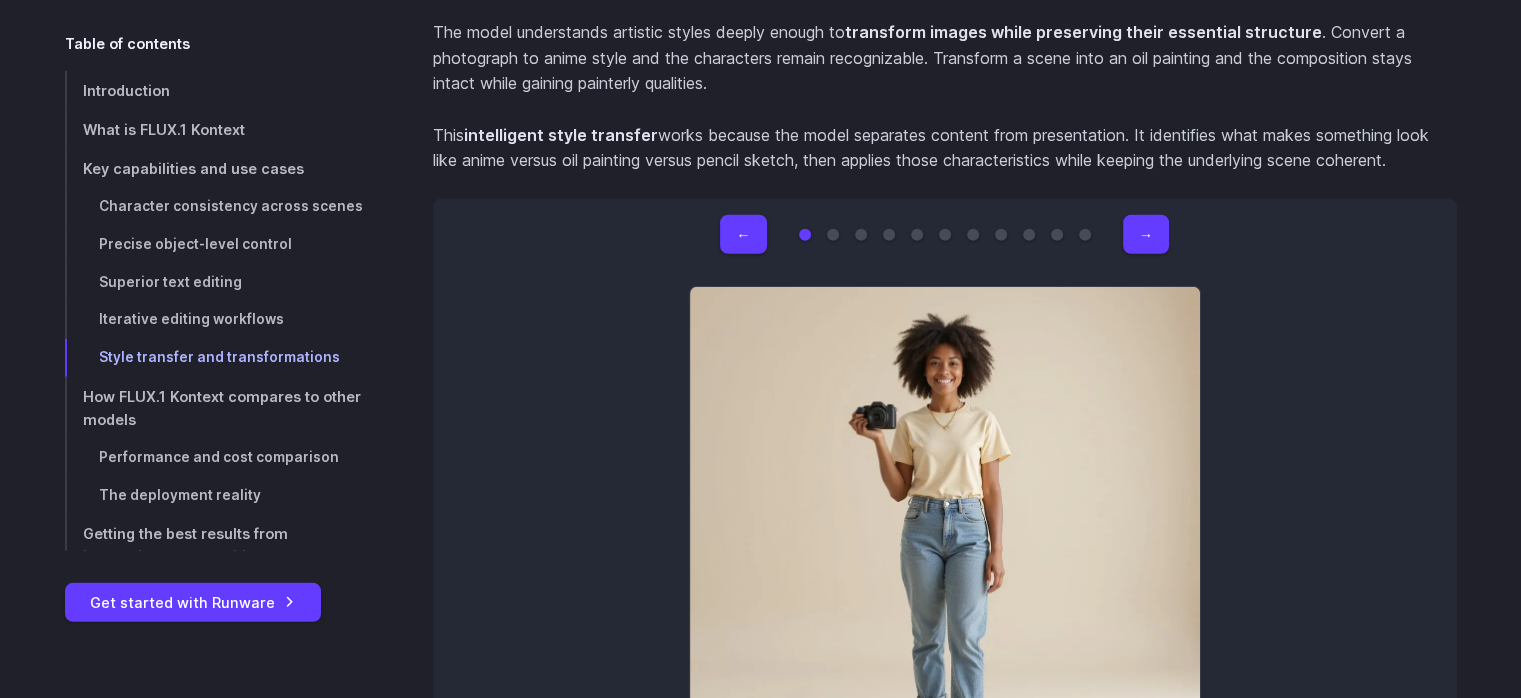 click on "←                                                                               →                    Original image        Rebuild the entire scene using colorful LEGO bricks, preserving the pose, facial expression, and object placement        Apply a vaporwave aesthetic to the scene, with pastel gradients, neon lighting, and surreal background elements, while keeping the subject intact        Transform into Van Gogh style with expressive brush strokes and a swirling countryside background, keeping the subject’s pose and outfit intact        Transform into anime style with a soft pastel park background, keeping the subject’s pose and expression intact        Render in Pixar-style 3D with bright lighting and a cozy creative studio background, preserving facial features and camera        Draw as a fantasy ink illustration set in a medieval castle hallway, preserving the character’s outfit and expression" at bounding box center (945, 527) 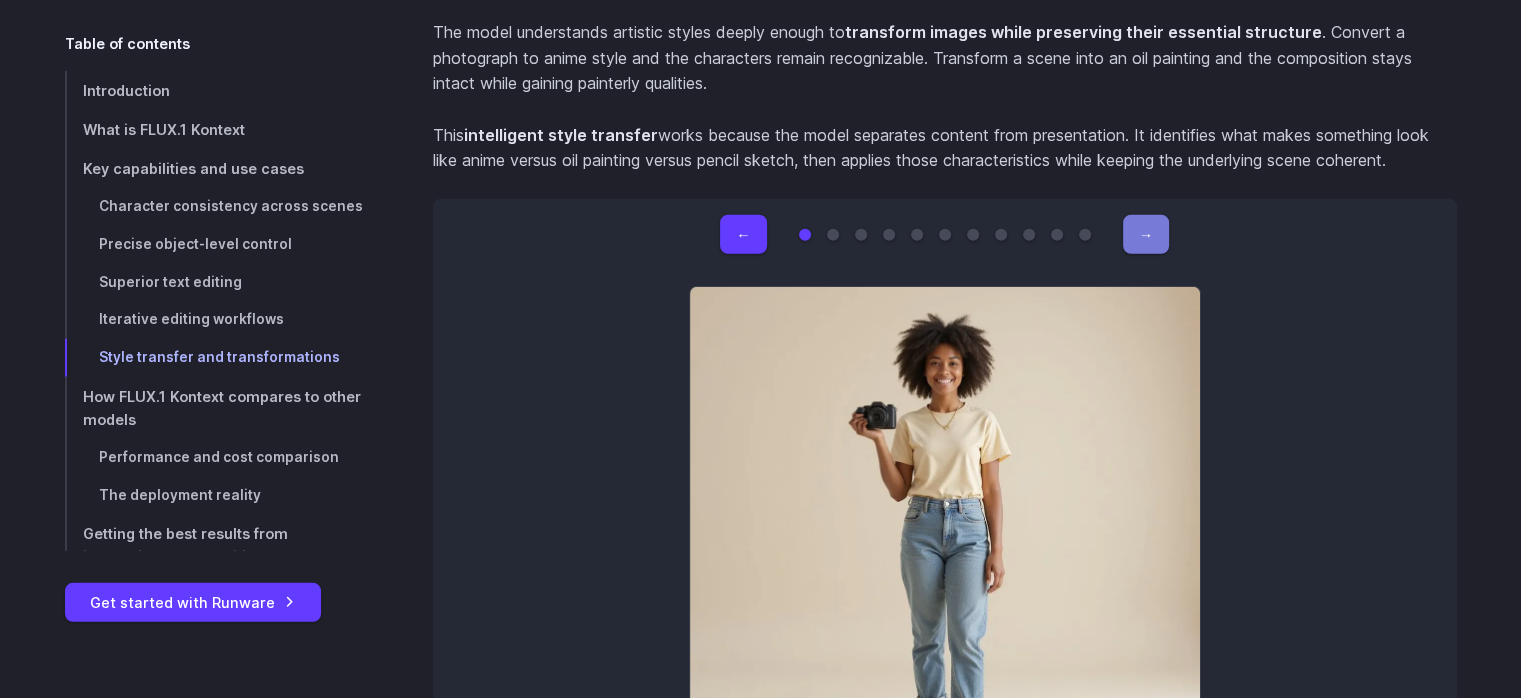 click on "→" at bounding box center (1146, 234) 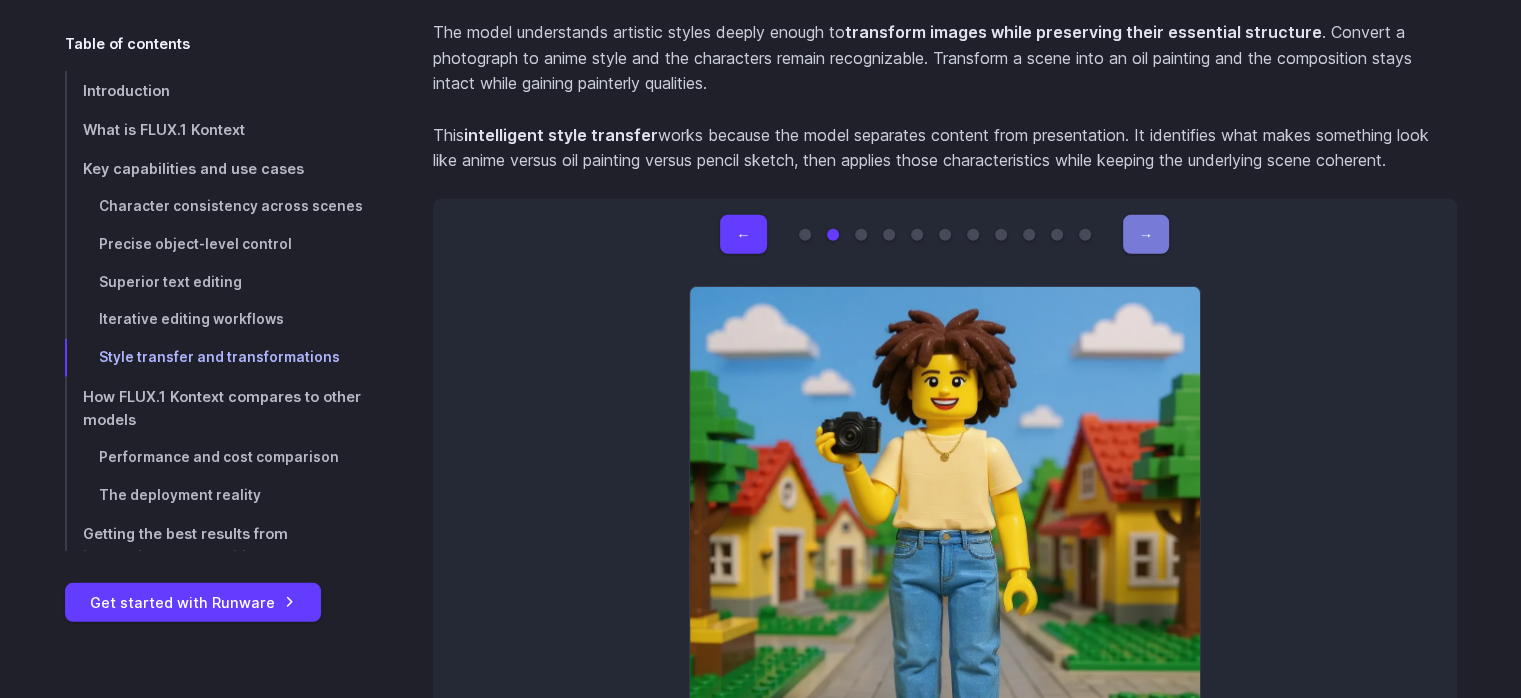 click on "→" at bounding box center (1146, 234) 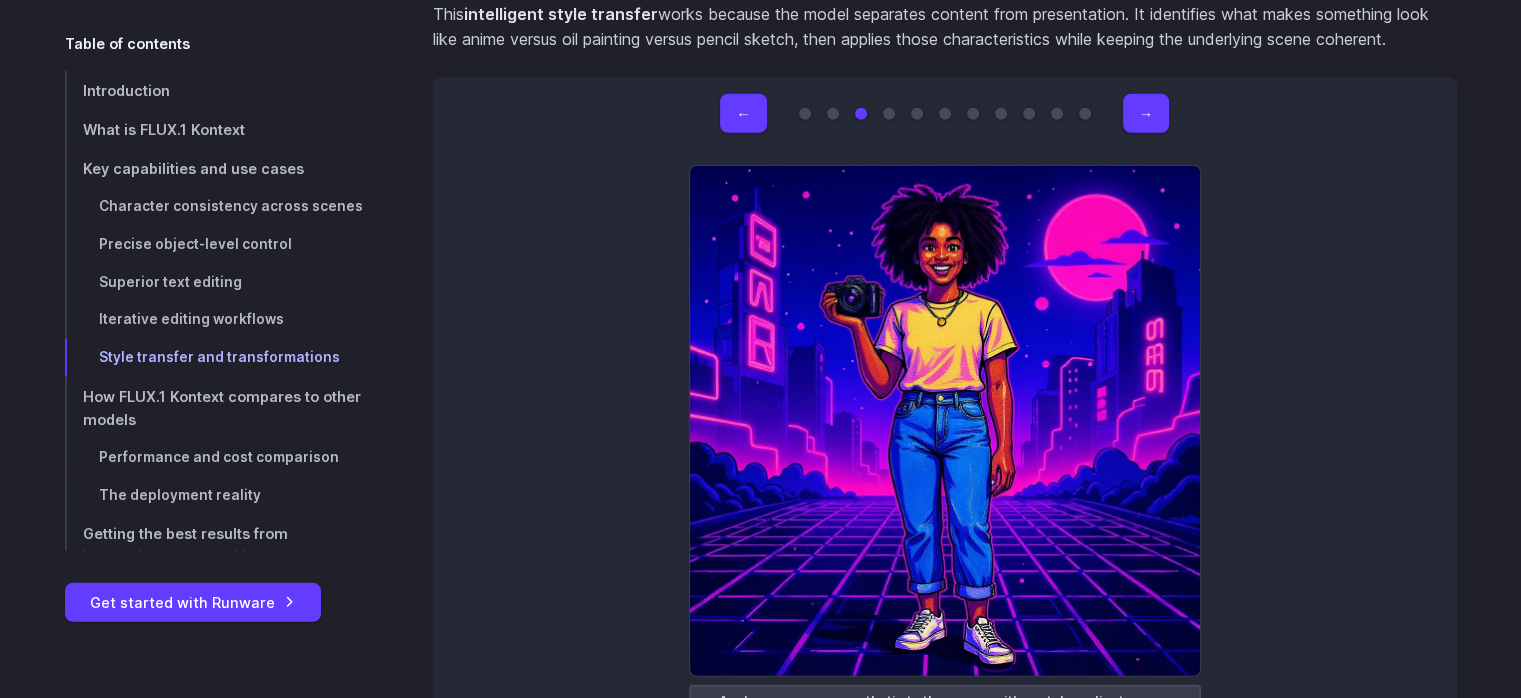 scroll, scrollTop: 13245, scrollLeft: 0, axis: vertical 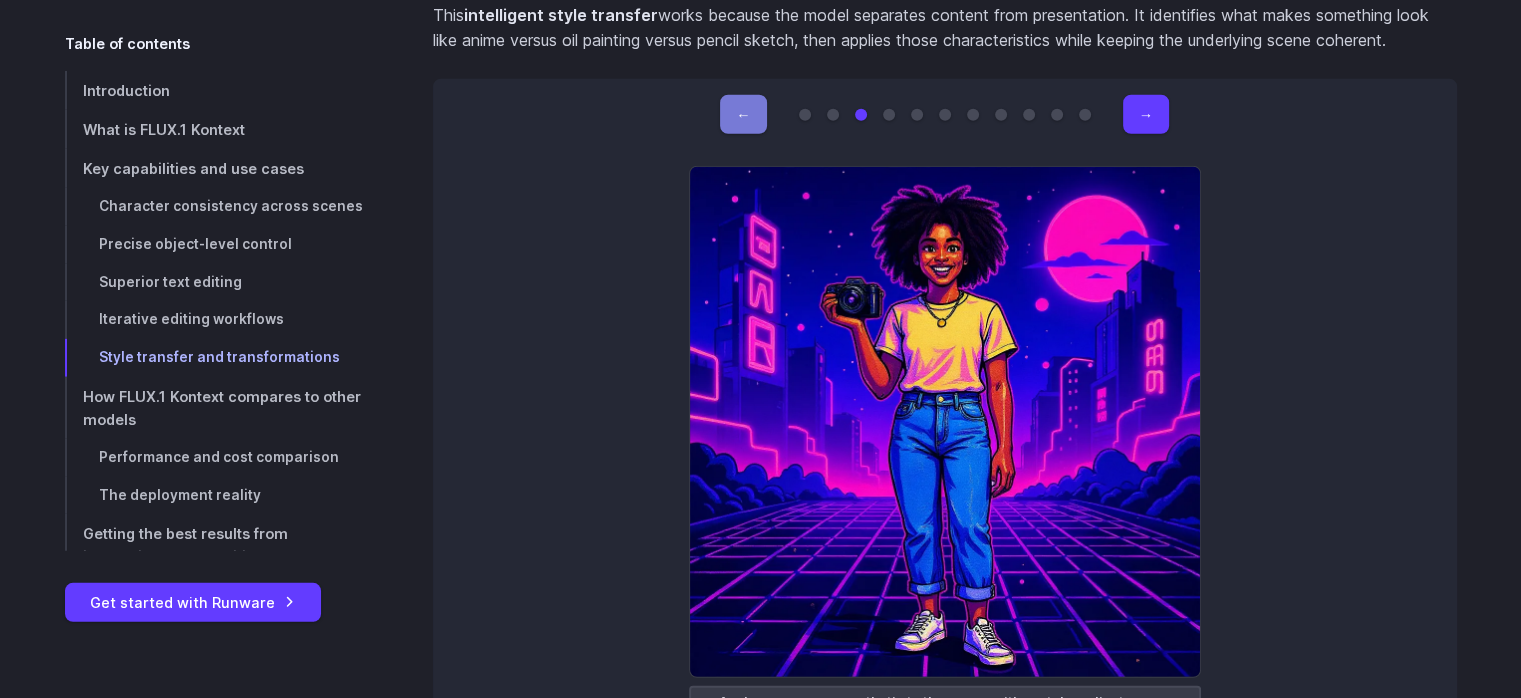 click on "←" at bounding box center [743, 114] 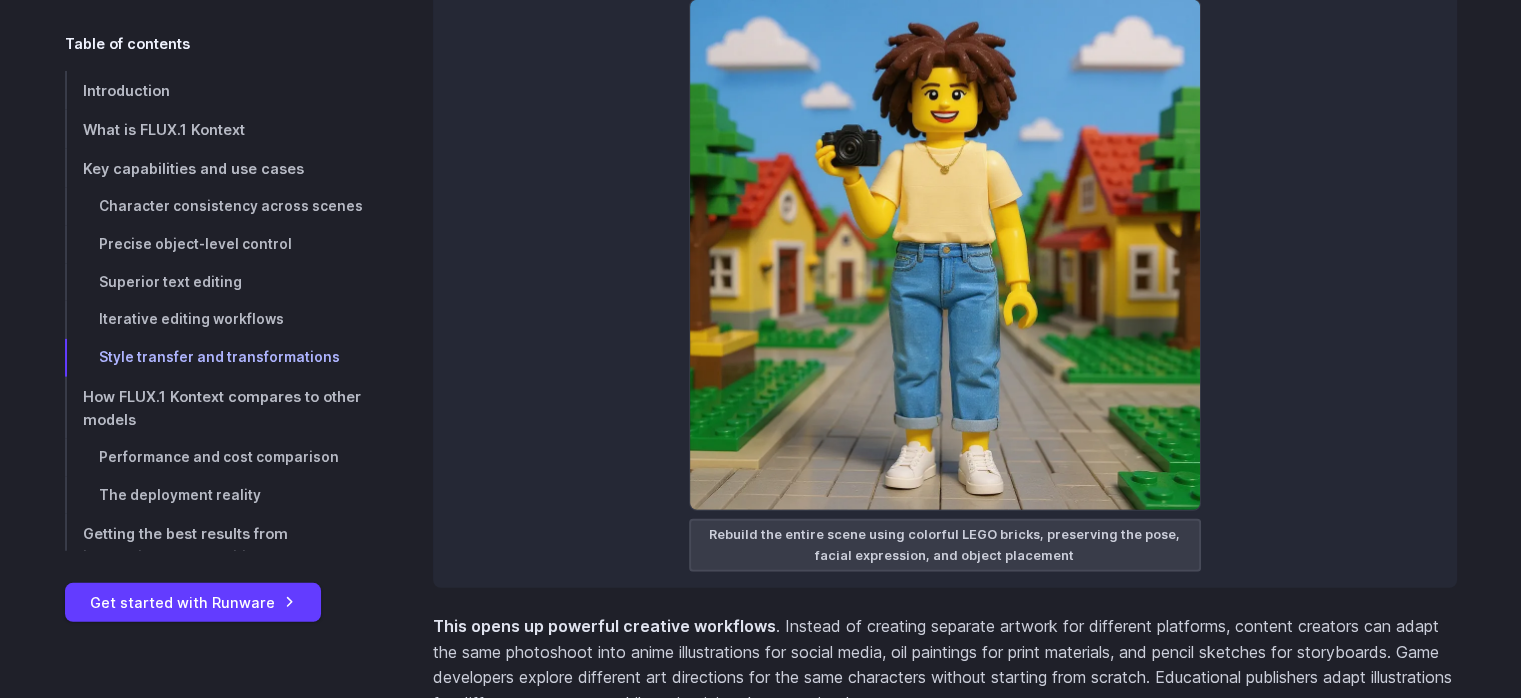scroll, scrollTop: 13365, scrollLeft: 0, axis: vertical 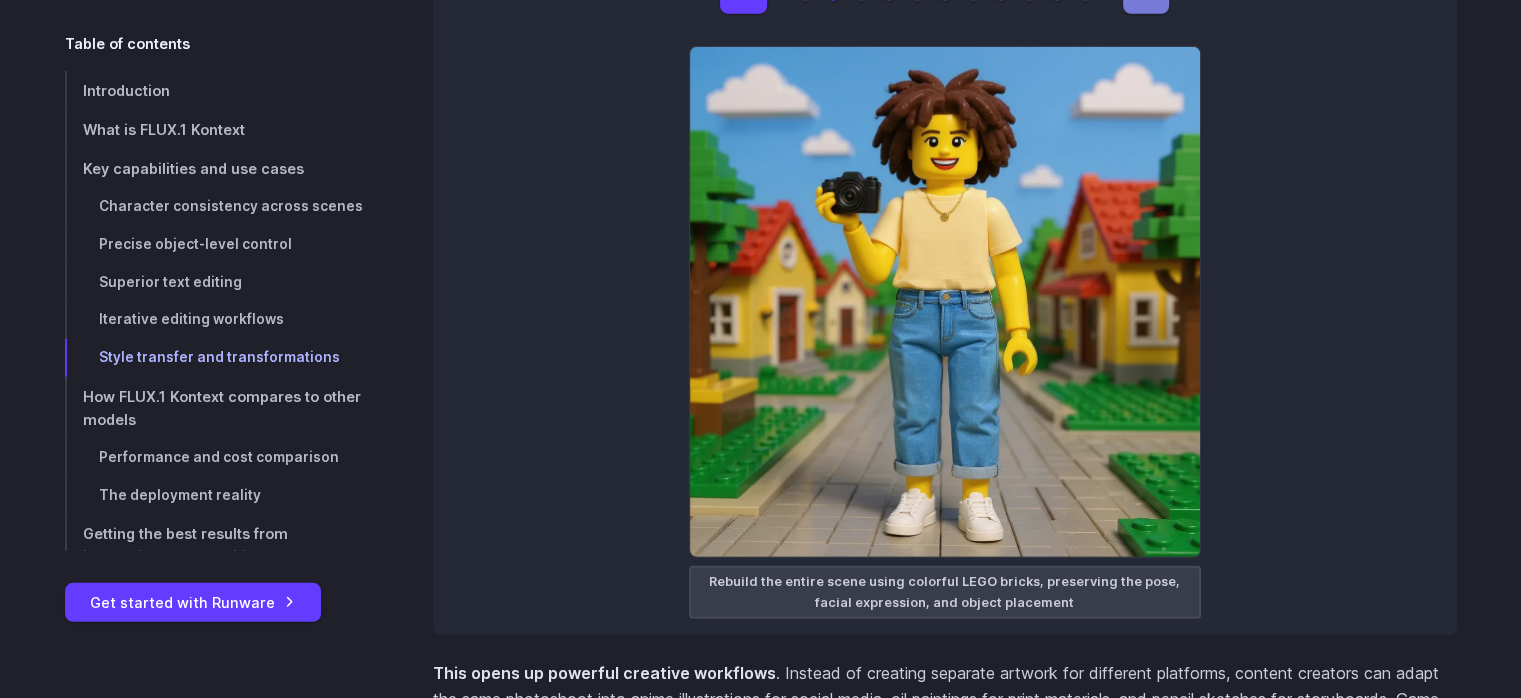 click on "→" at bounding box center [1146, -6] 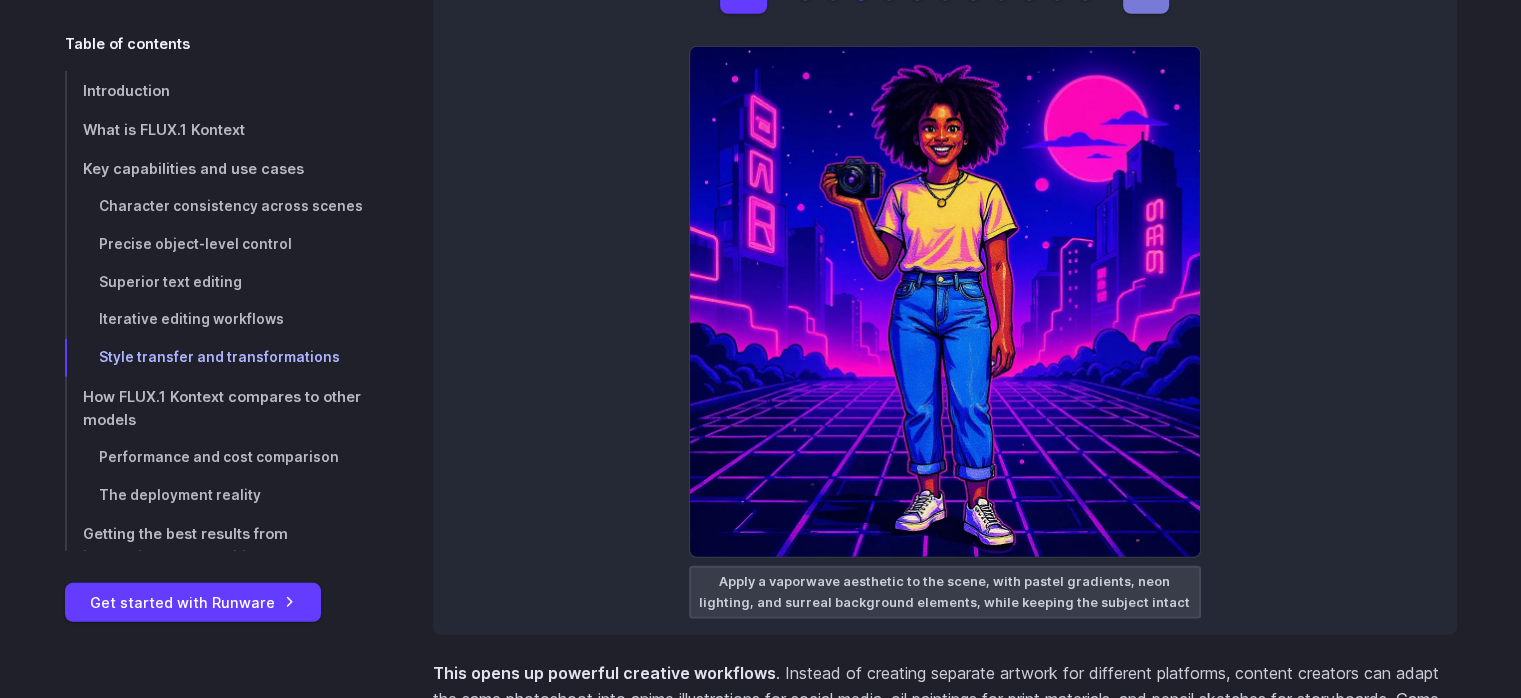 click on "→" at bounding box center [1146, -6] 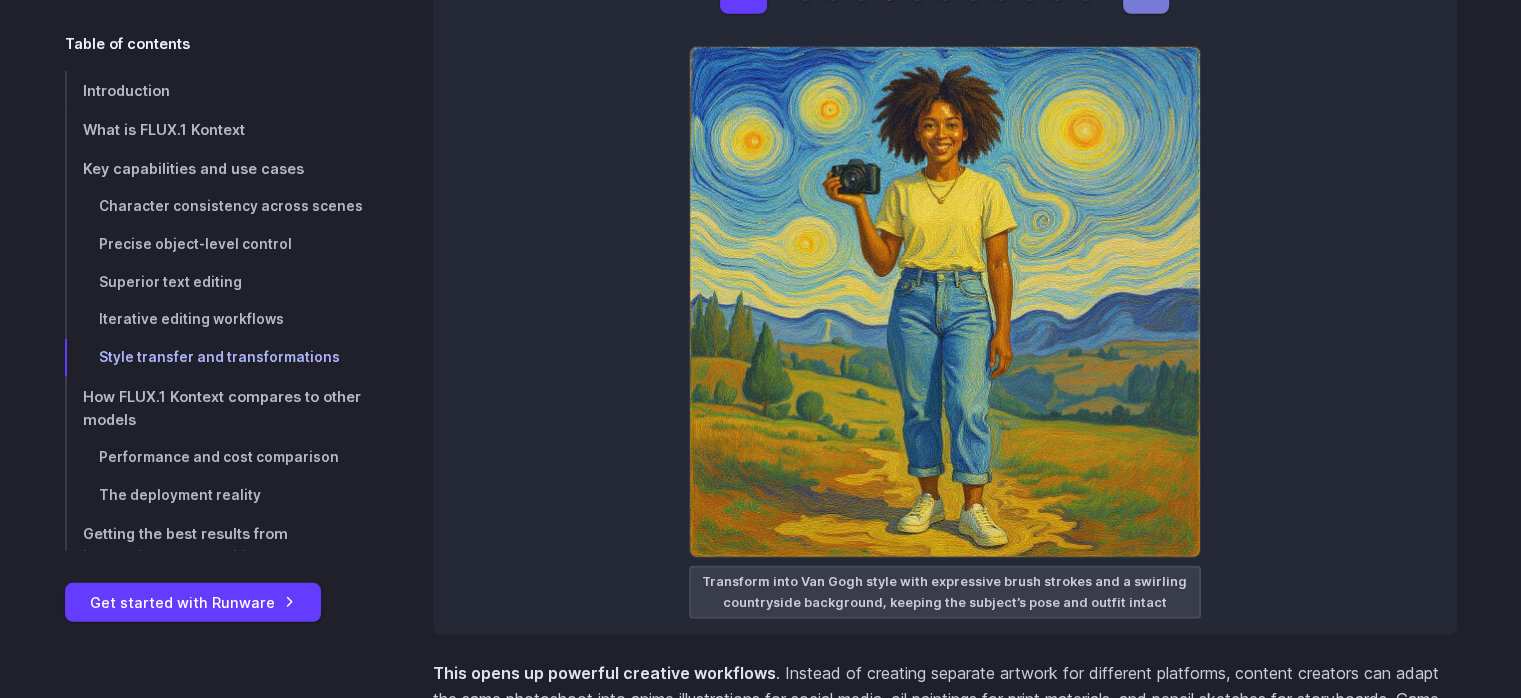 click on "→" at bounding box center (1146, -6) 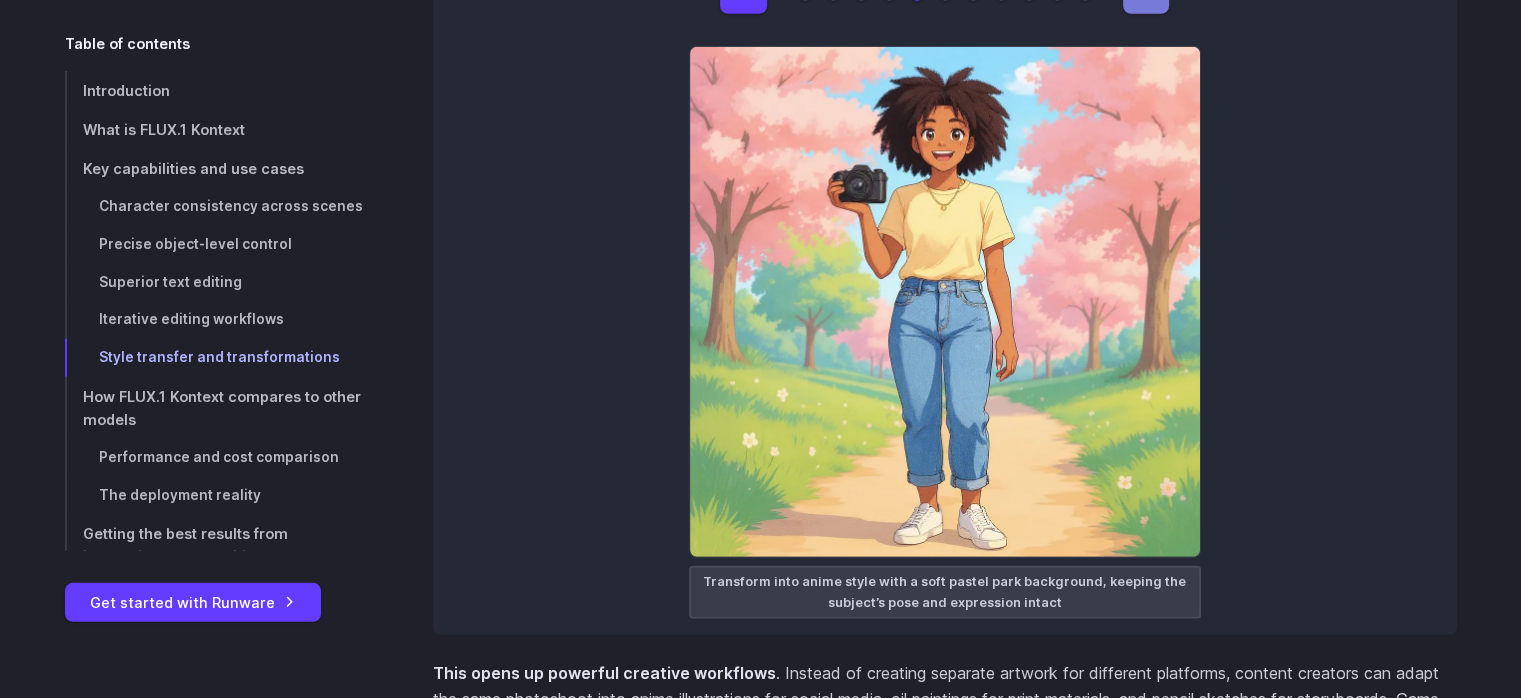 click on "→" at bounding box center [1146, -6] 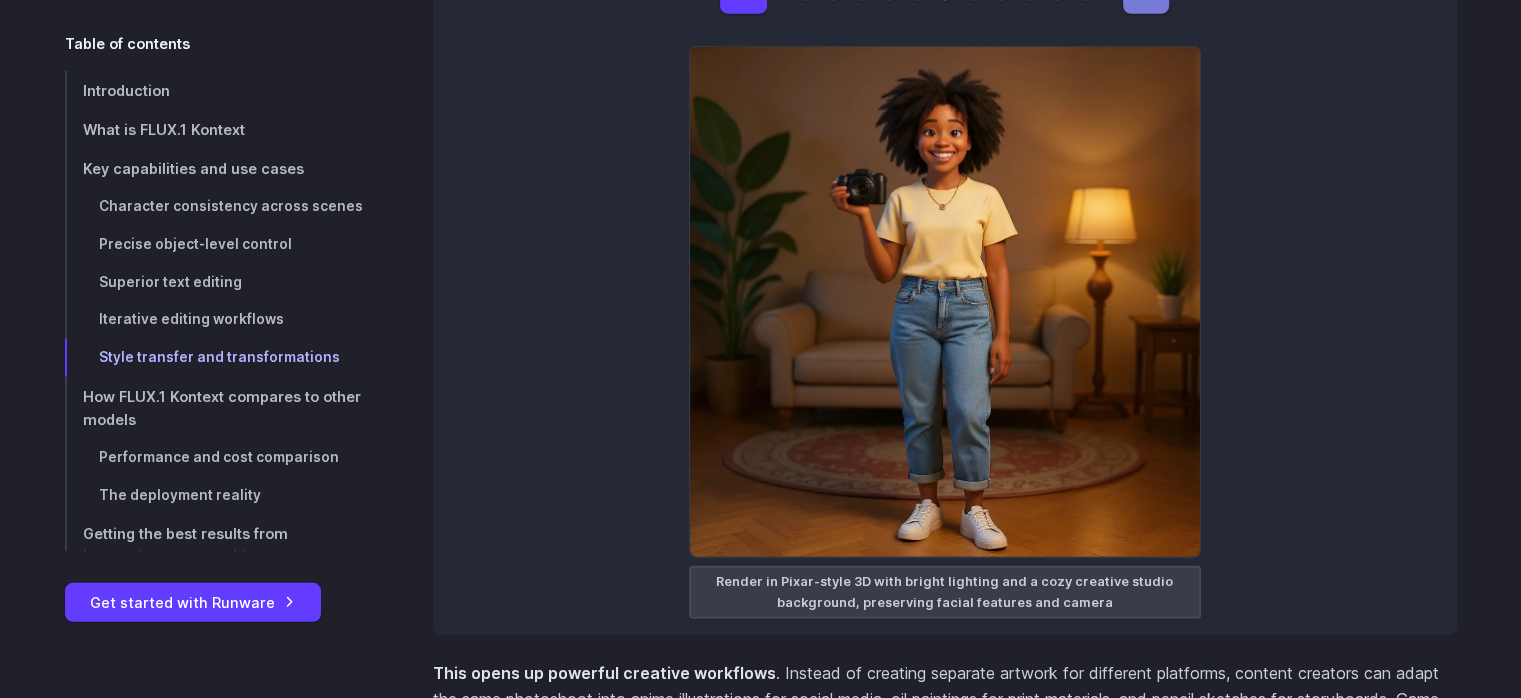 click on "→" at bounding box center [1146, -6] 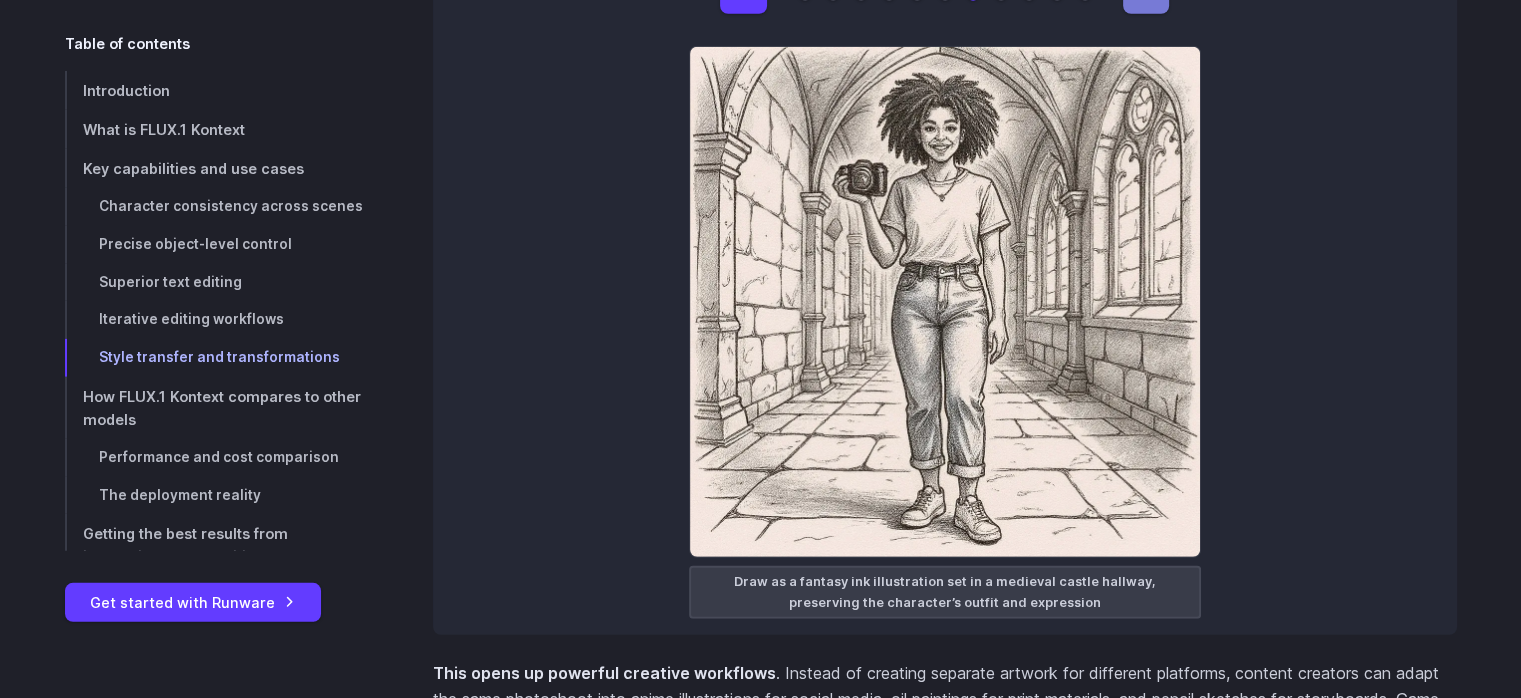 click on "→" at bounding box center (1146, -6) 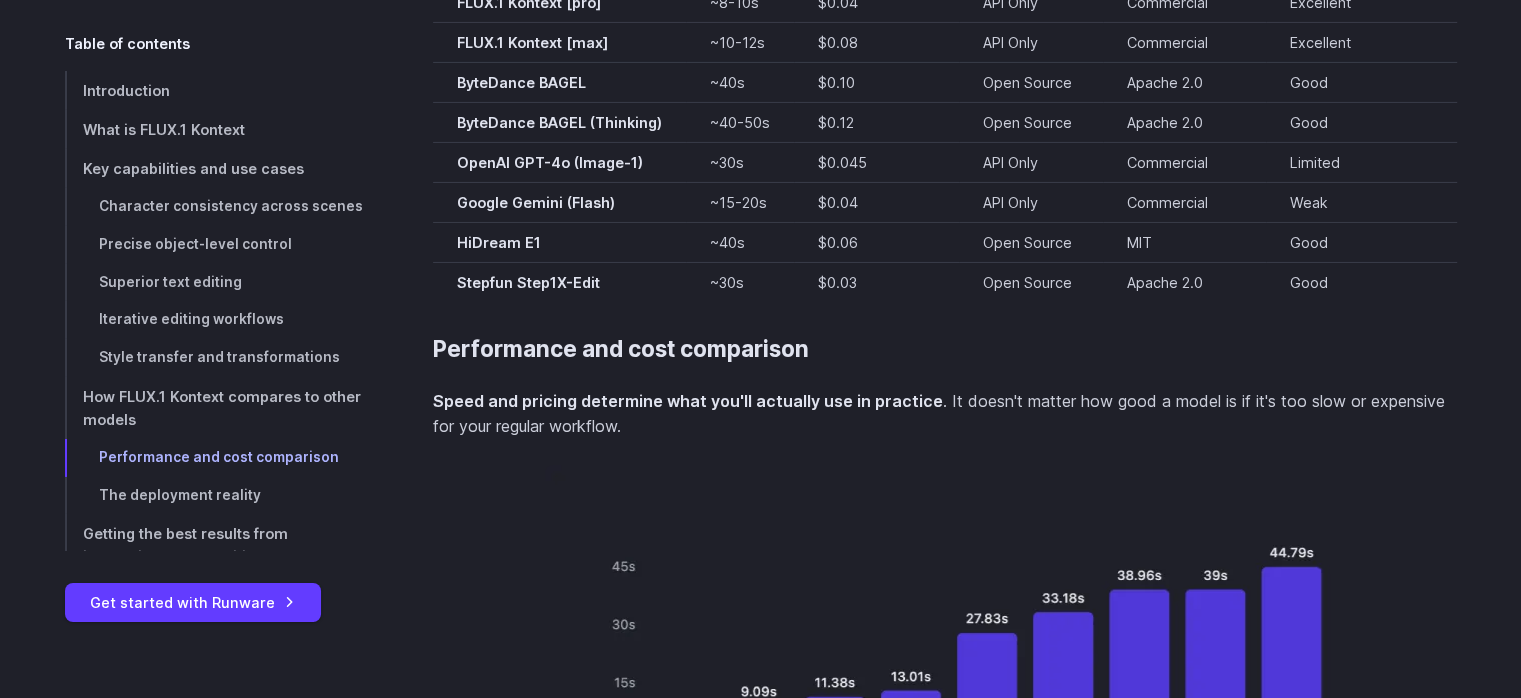 scroll, scrollTop: 14685, scrollLeft: 0, axis: vertical 